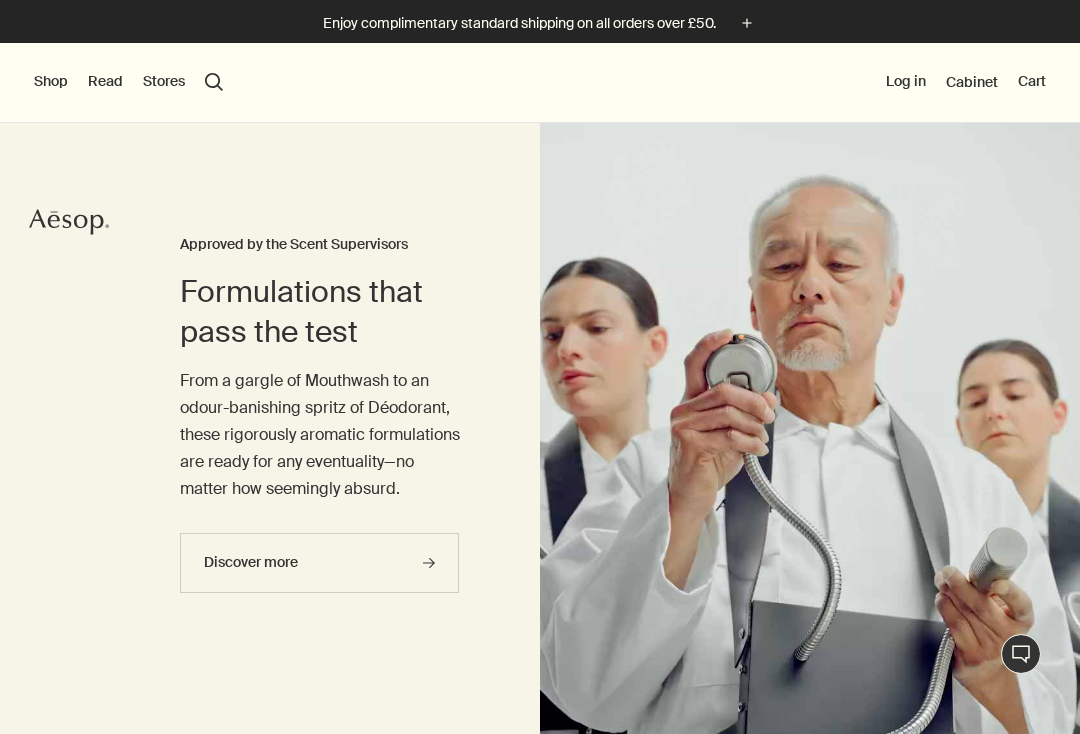 scroll, scrollTop: 0, scrollLeft: 0, axis: both 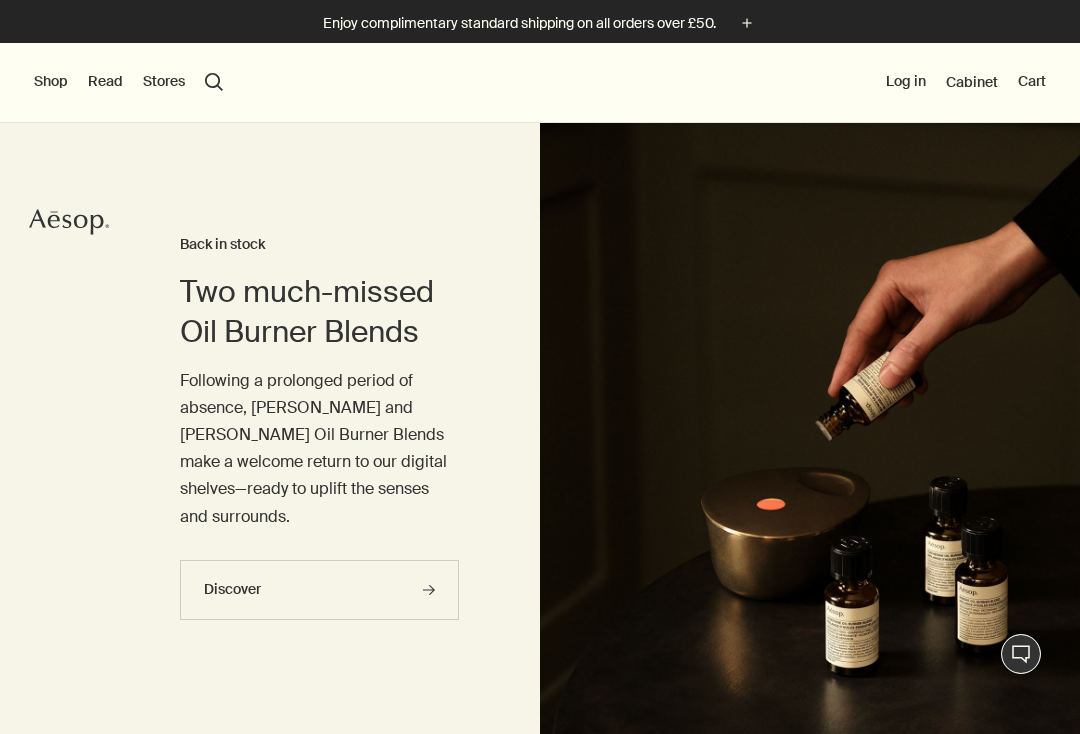 click on "search Search" at bounding box center (214, 82) 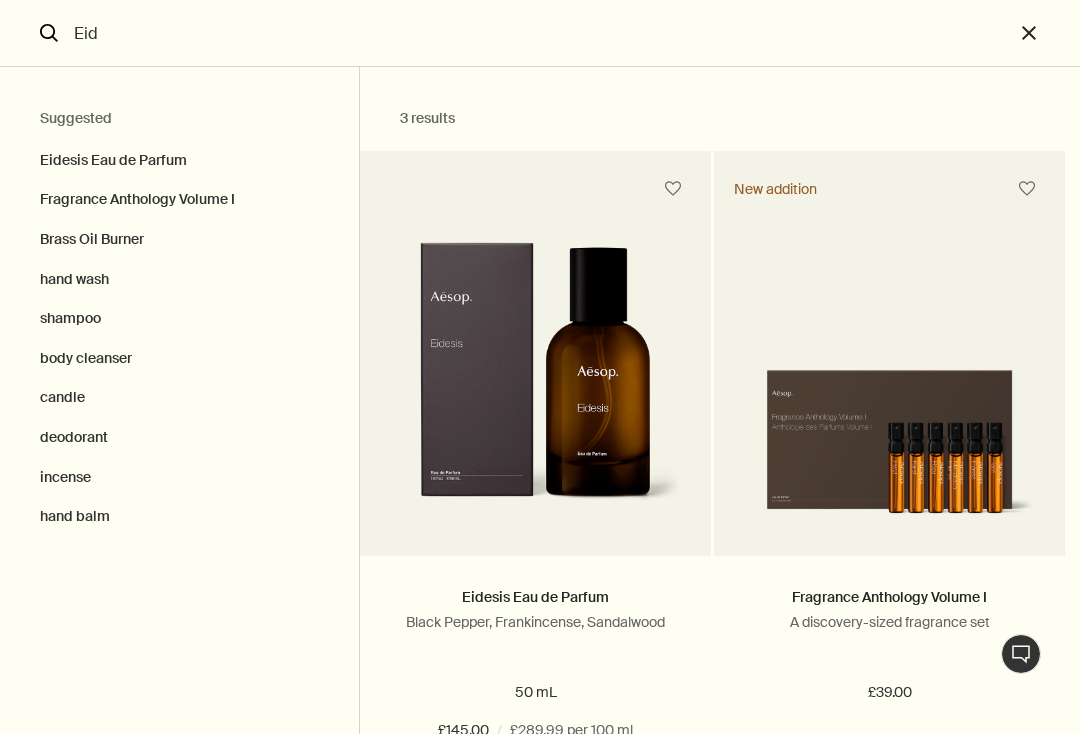 click on "Eidesis Eau de Parfum" at bounding box center (179, 156) 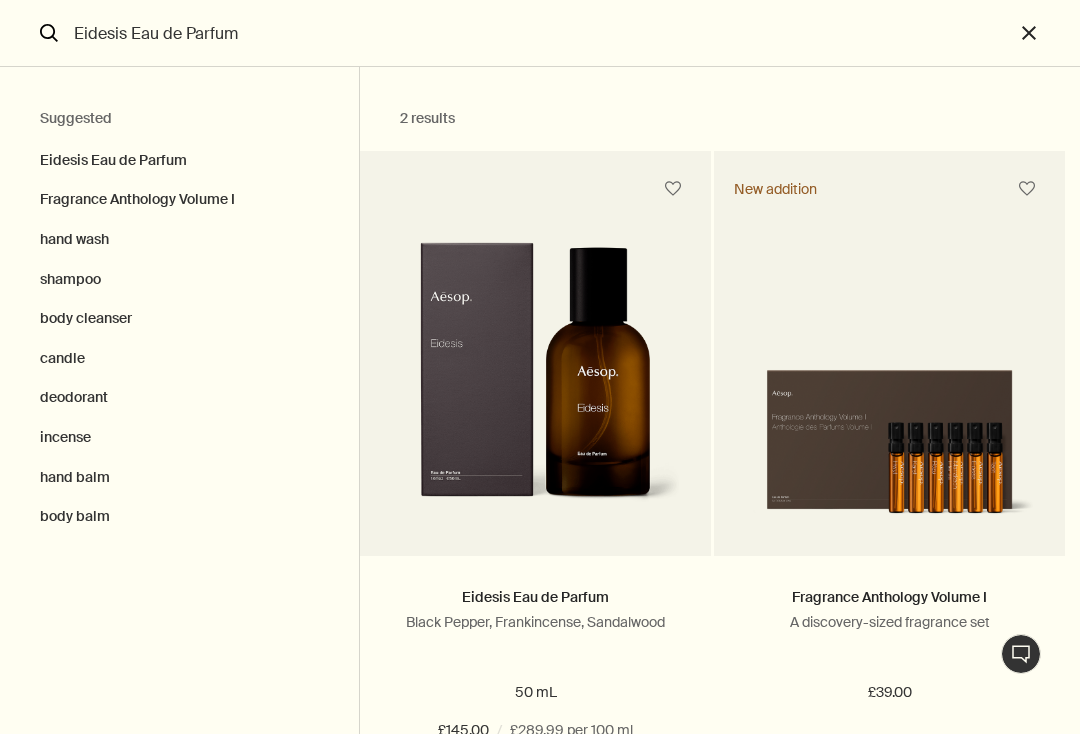 scroll, scrollTop: 0, scrollLeft: 0, axis: both 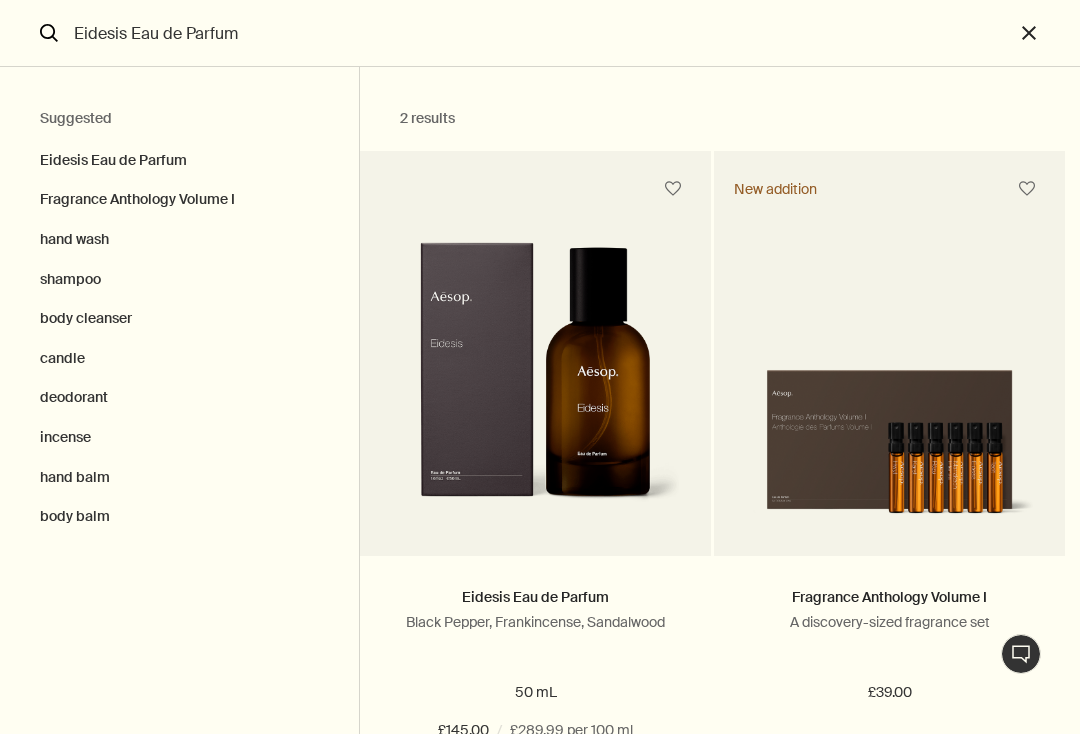 click at bounding box center (535, 384) 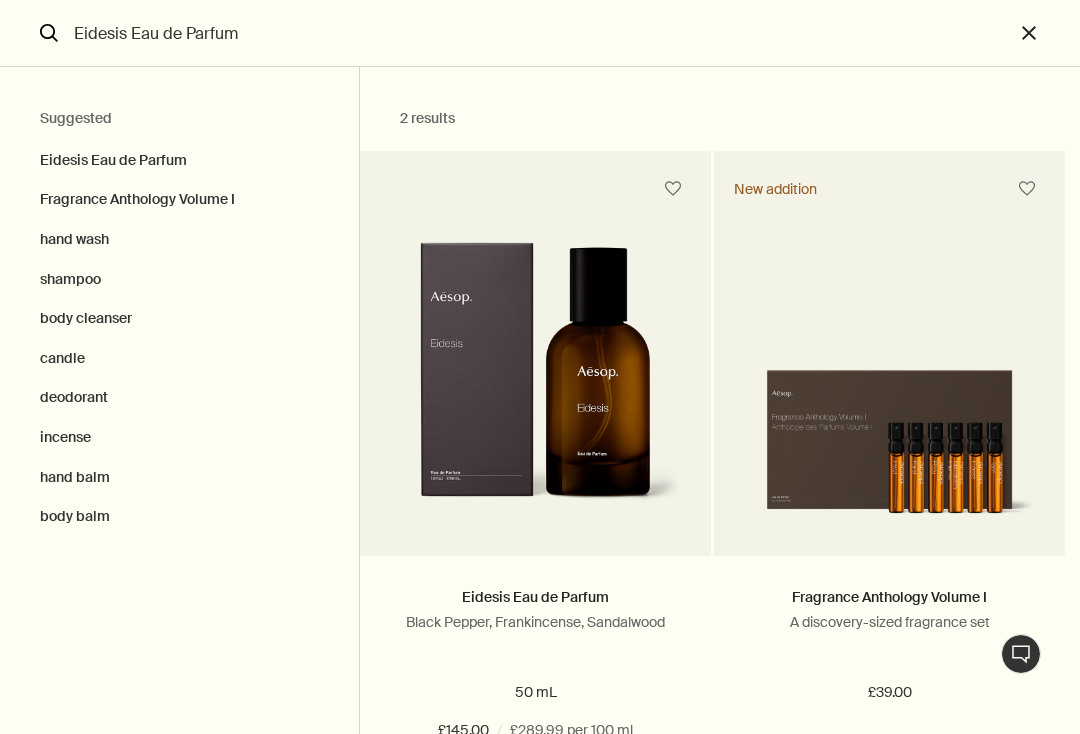 click at bounding box center [535, 384] 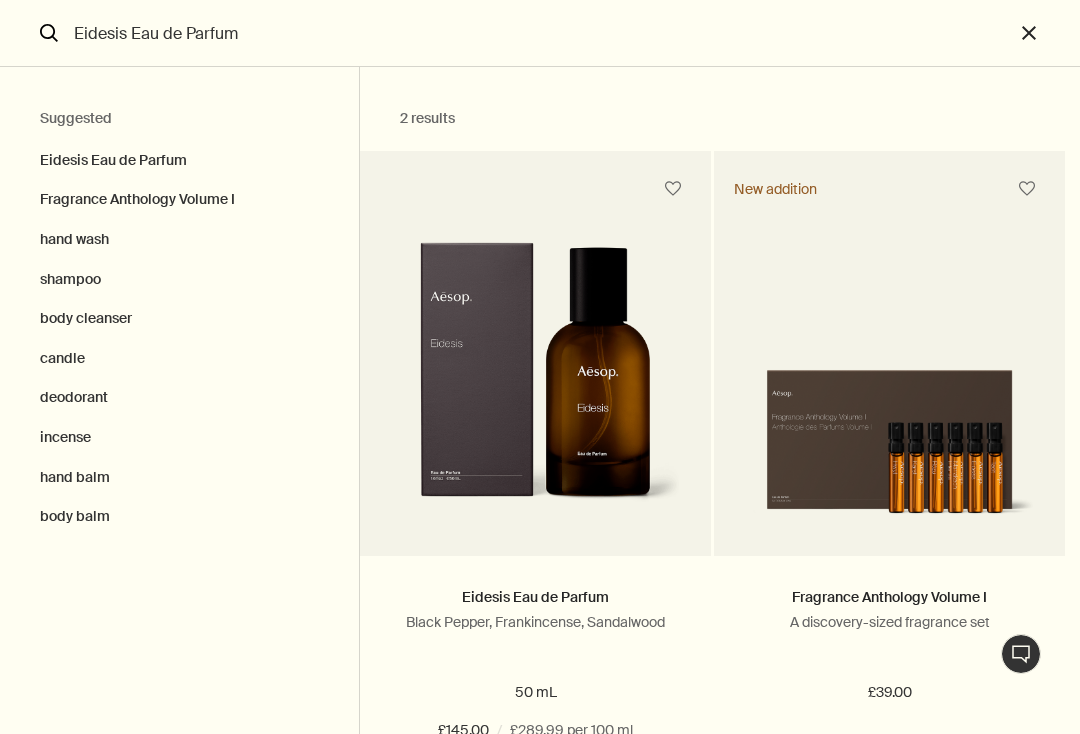 click at bounding box center (535, 384) 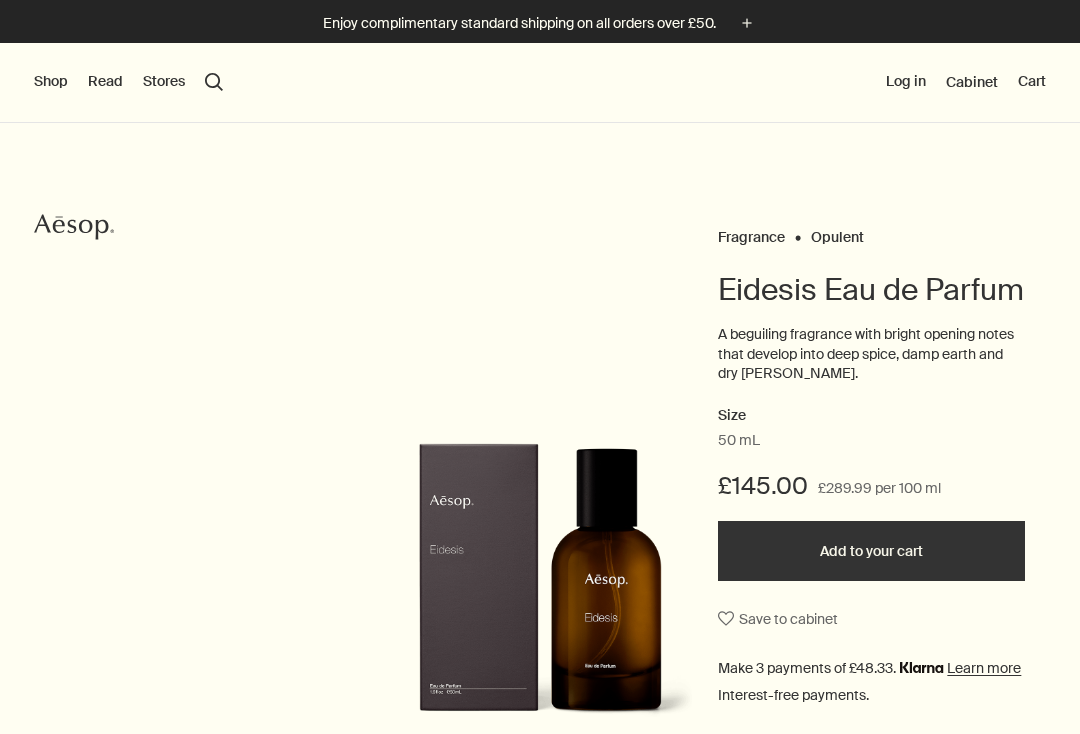 scroll, scrollTop: 0, scrollLeft: 0, axis: both 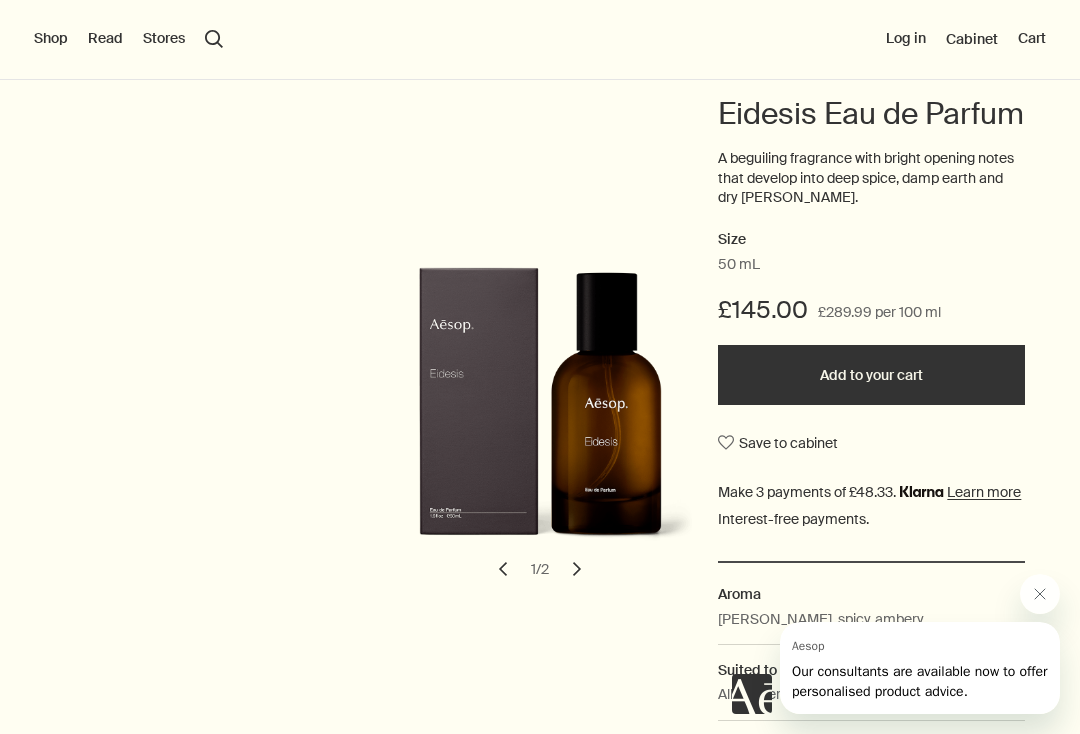 click on "Add to your cart" at bounding box center [871, 375] 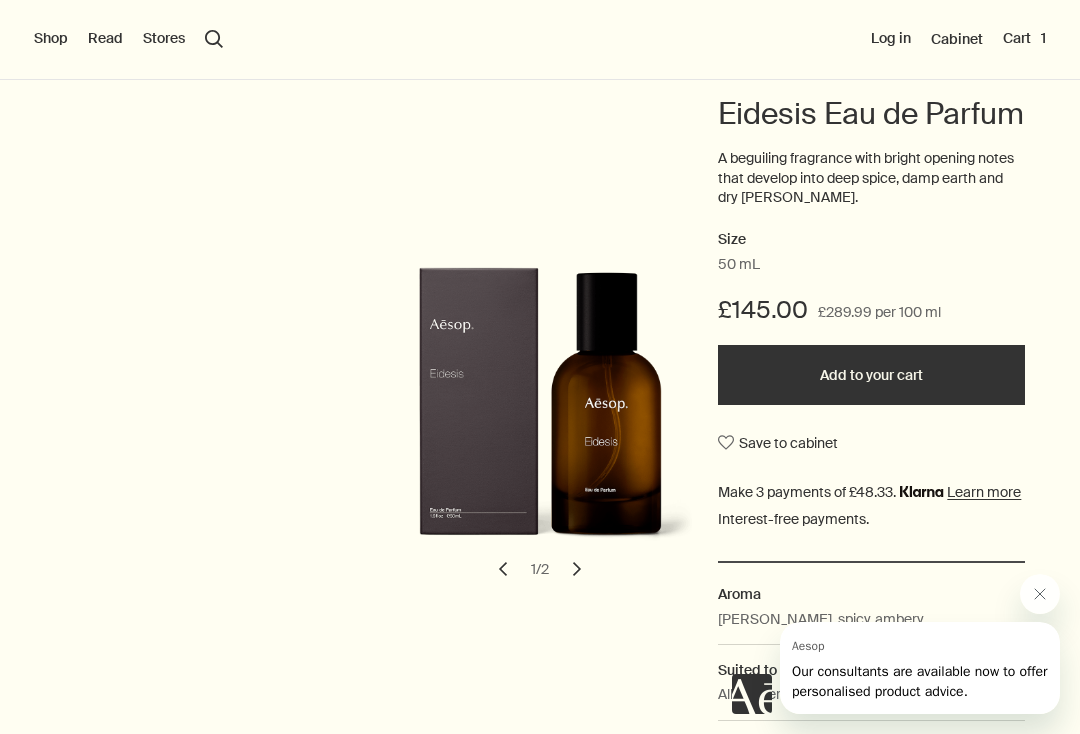 click 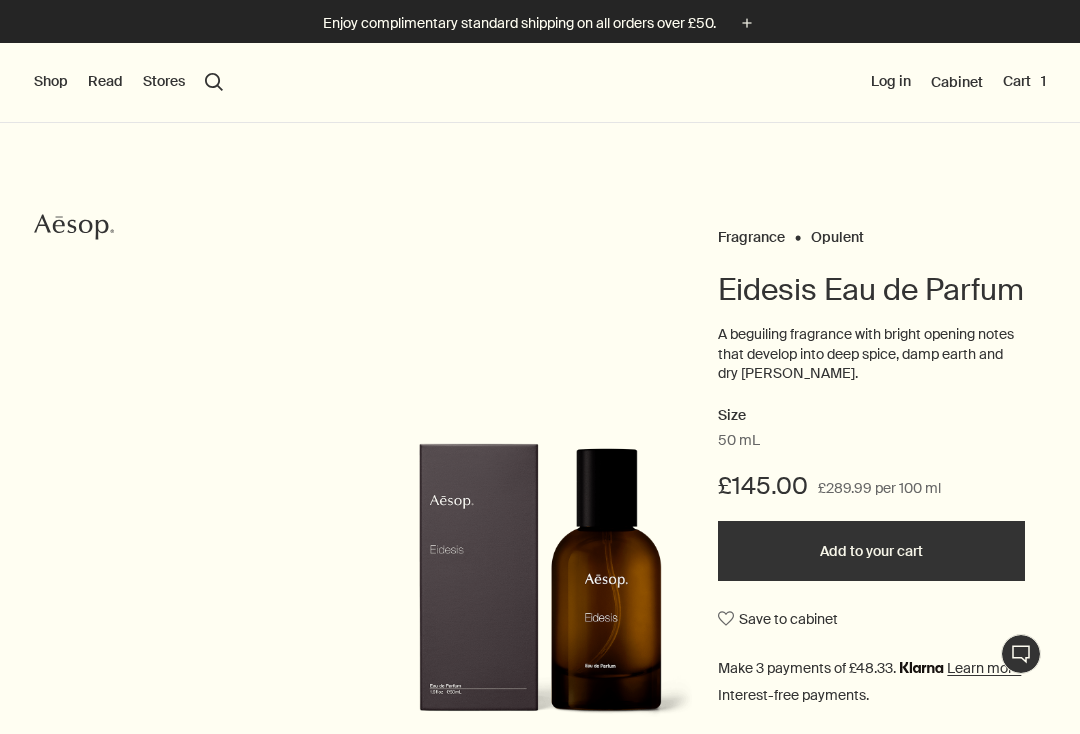 scroll, scrollTop: 0, scrollLeft: 0, axis: both 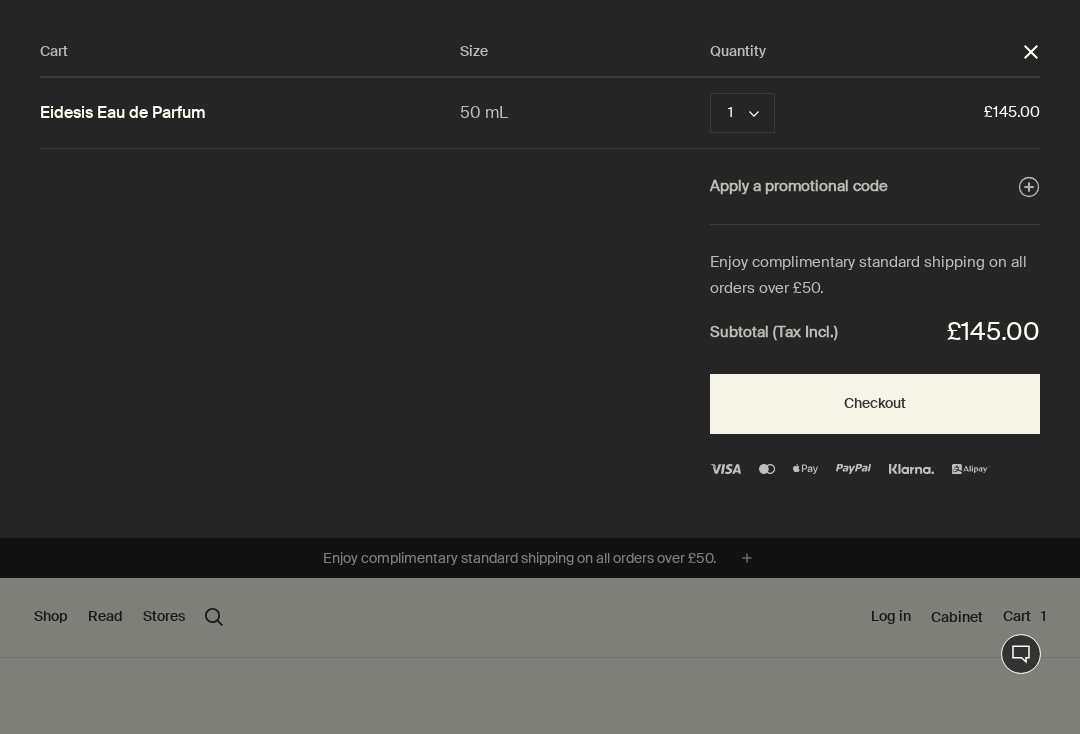 click on "Checkout" at bounding box center [875, 404] 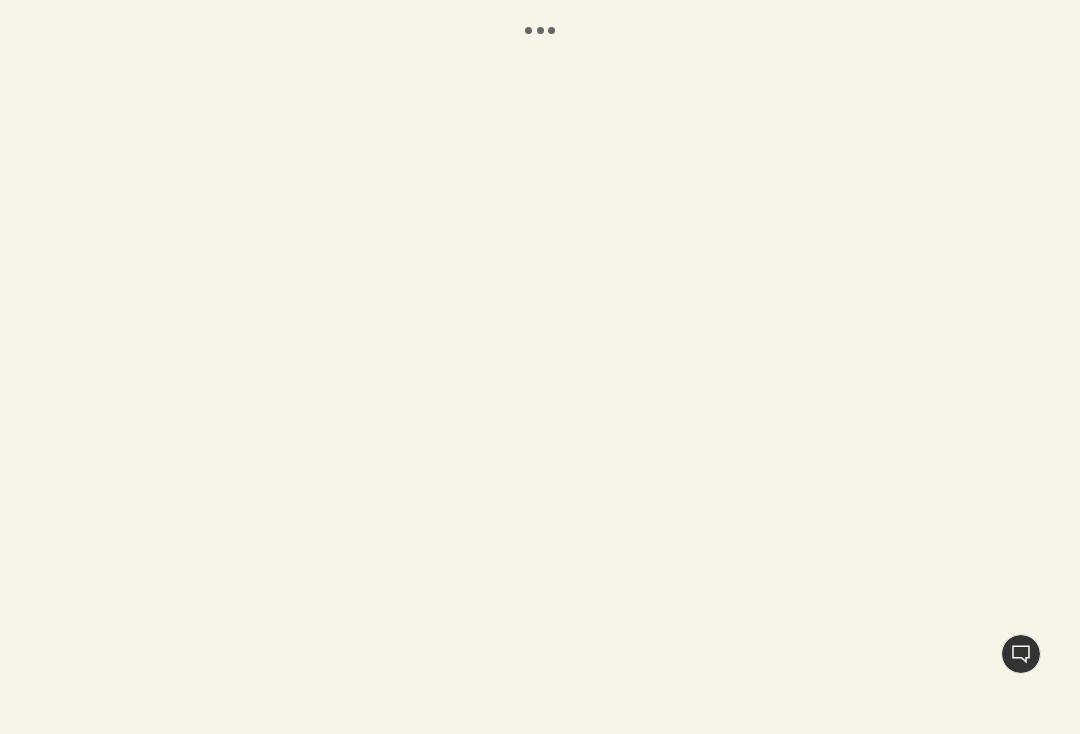 scroll, scrollTop: 0, scrollLeft: 0, axis: both 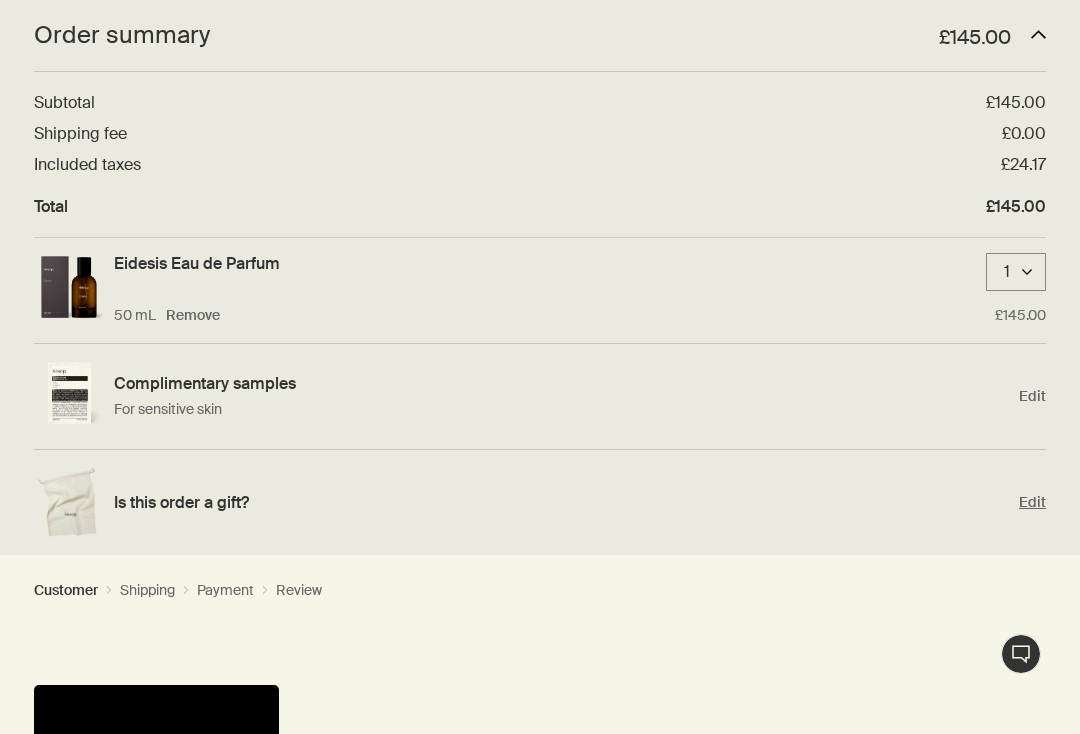 click on "Is this order a gift?" at bounding box center (561, 502) 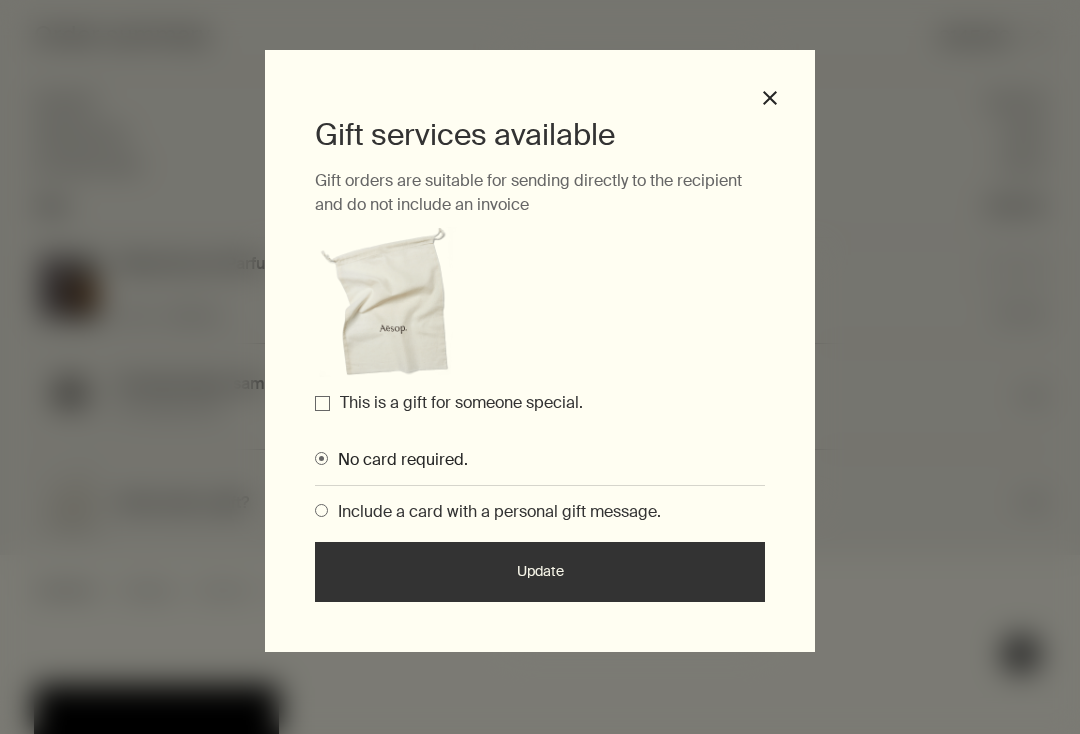 click on "close" at bounding box center (770, 98) 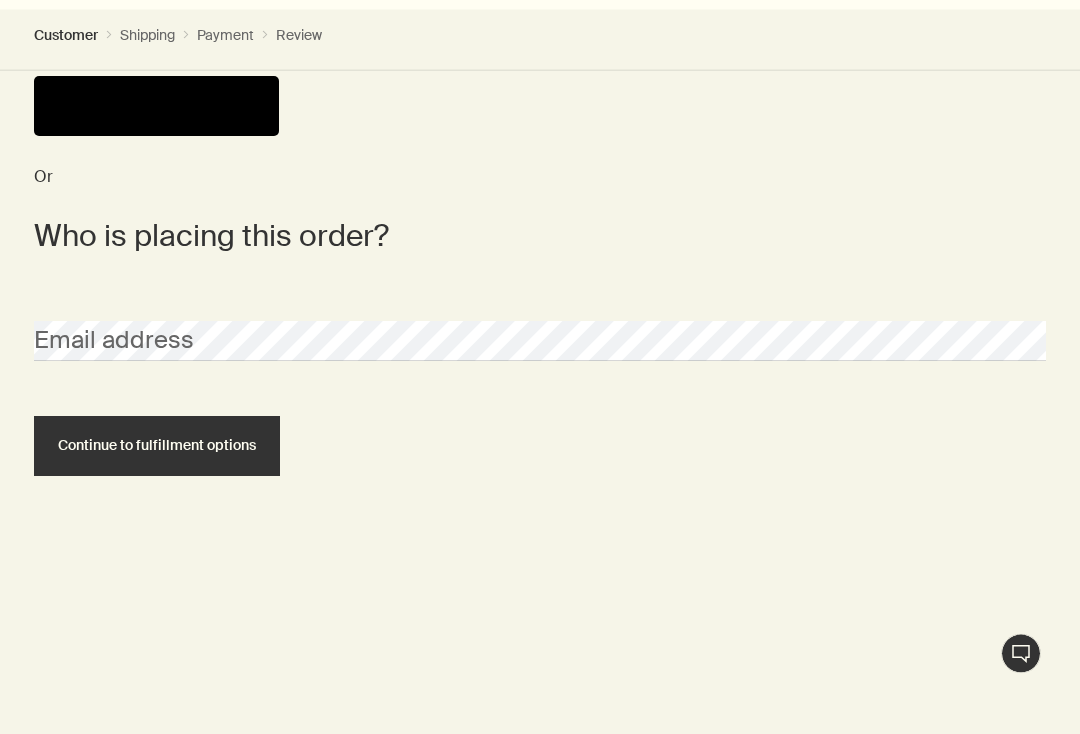 scroll, scrollTop: 667, scrollLeft: 0, axis: vertical 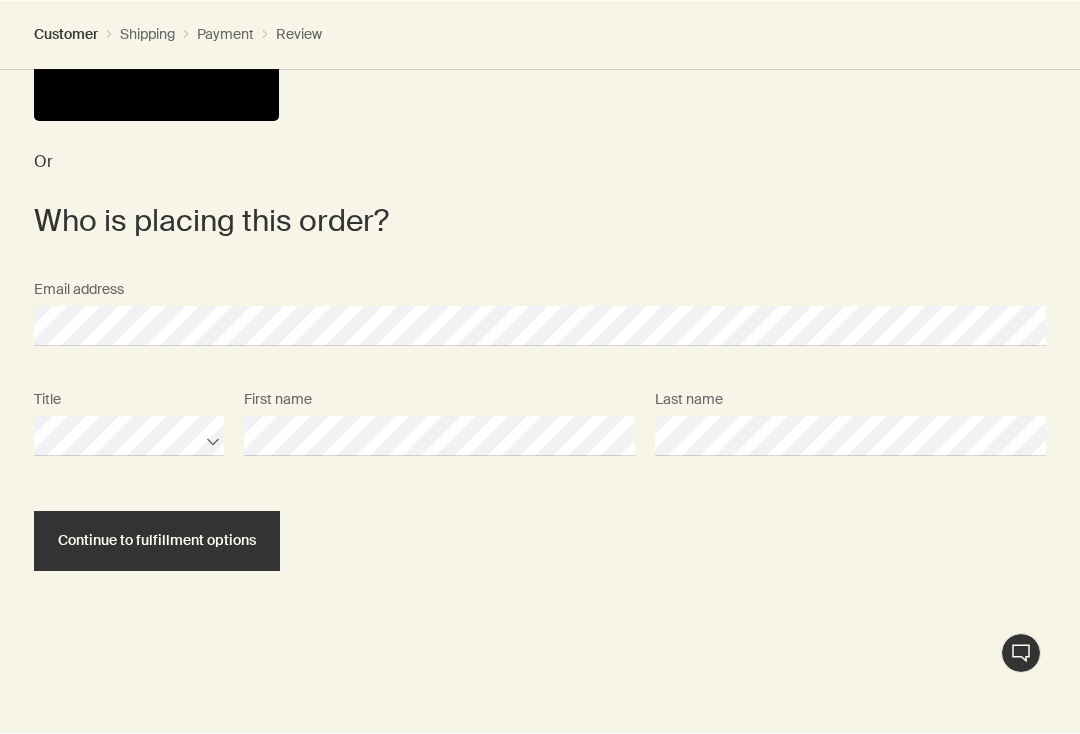 click on "Continue to fulfillment options" at bounding box center (157, 542) 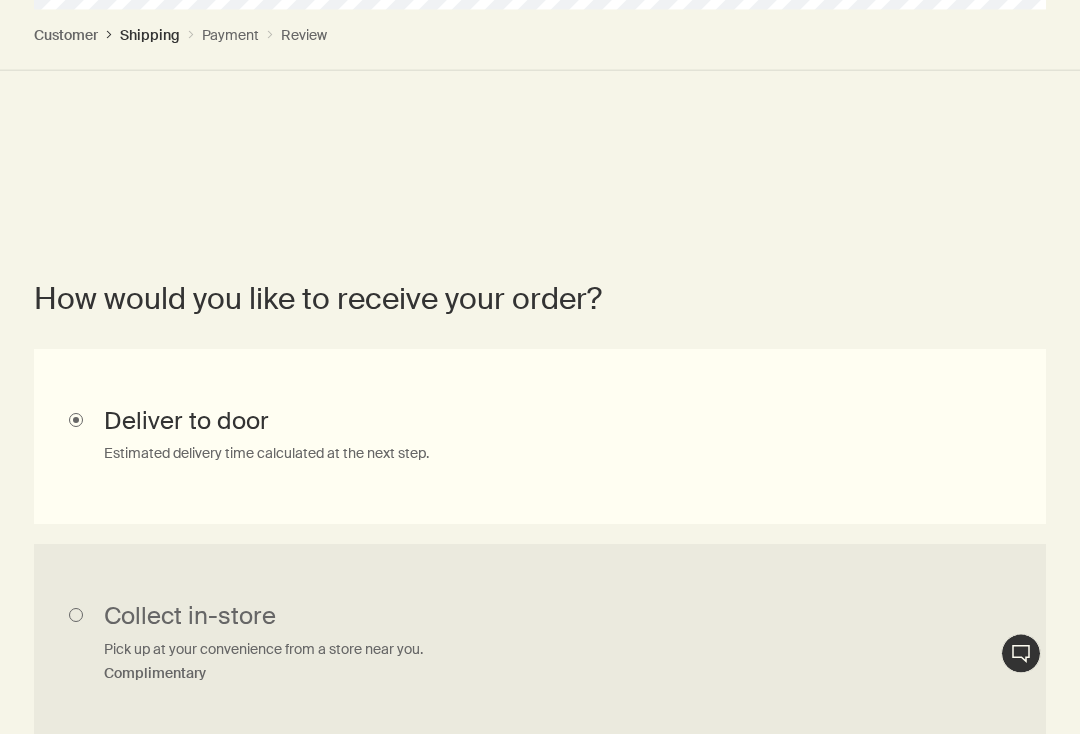 scroll, scrollTop: 914, scrollLeft: 0, axis: vertical 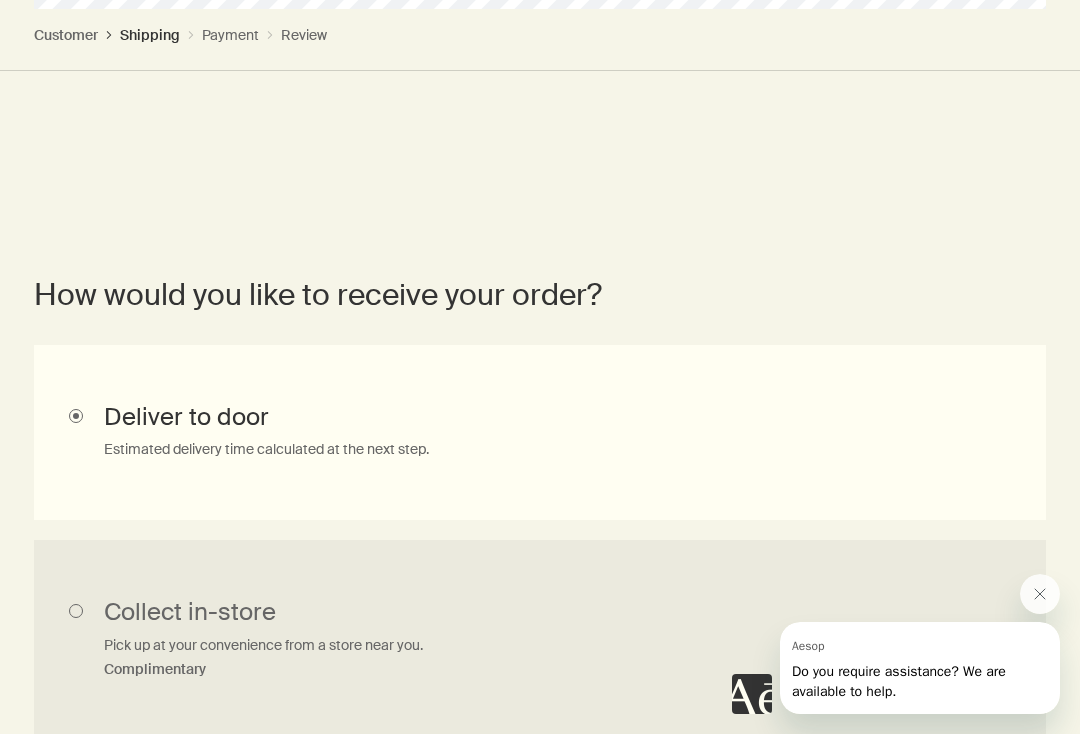 click at bounding box center [1040, 594] 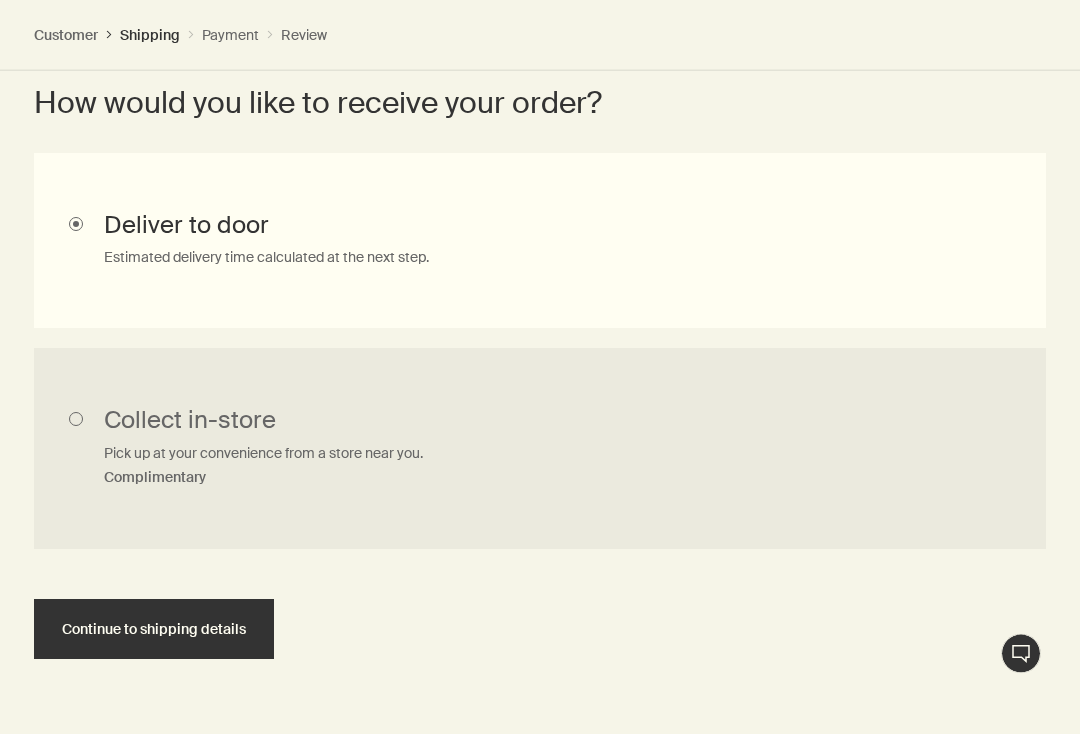 scroll, scrollTop: 1127, scrollLeft: 0, axis: vertical 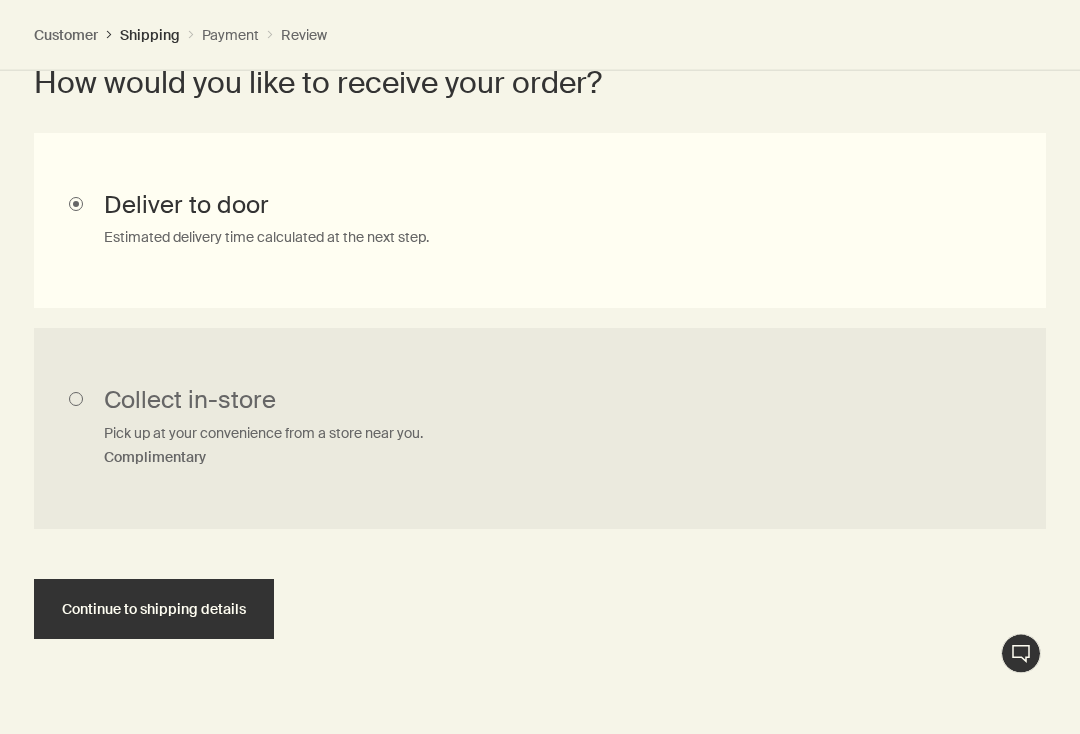 click on "Continue to shipping details" at bounding box center [154, 610] 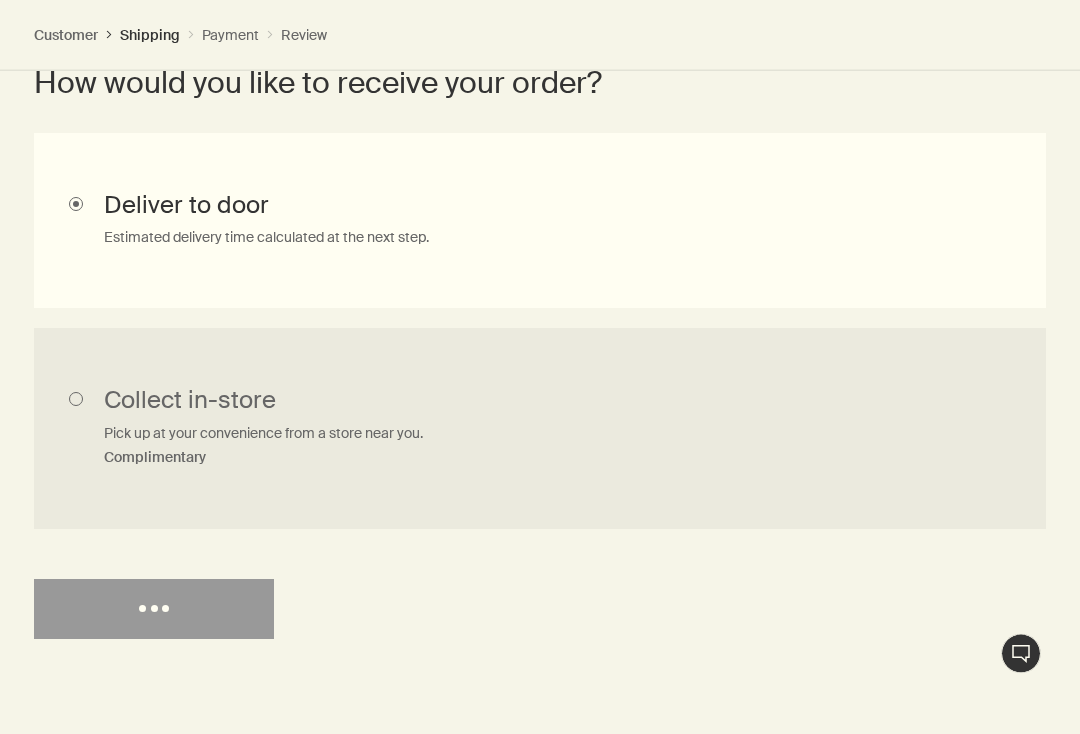 scroll, scrollTop: 1127, scrollLeft: 0, axis: vertical 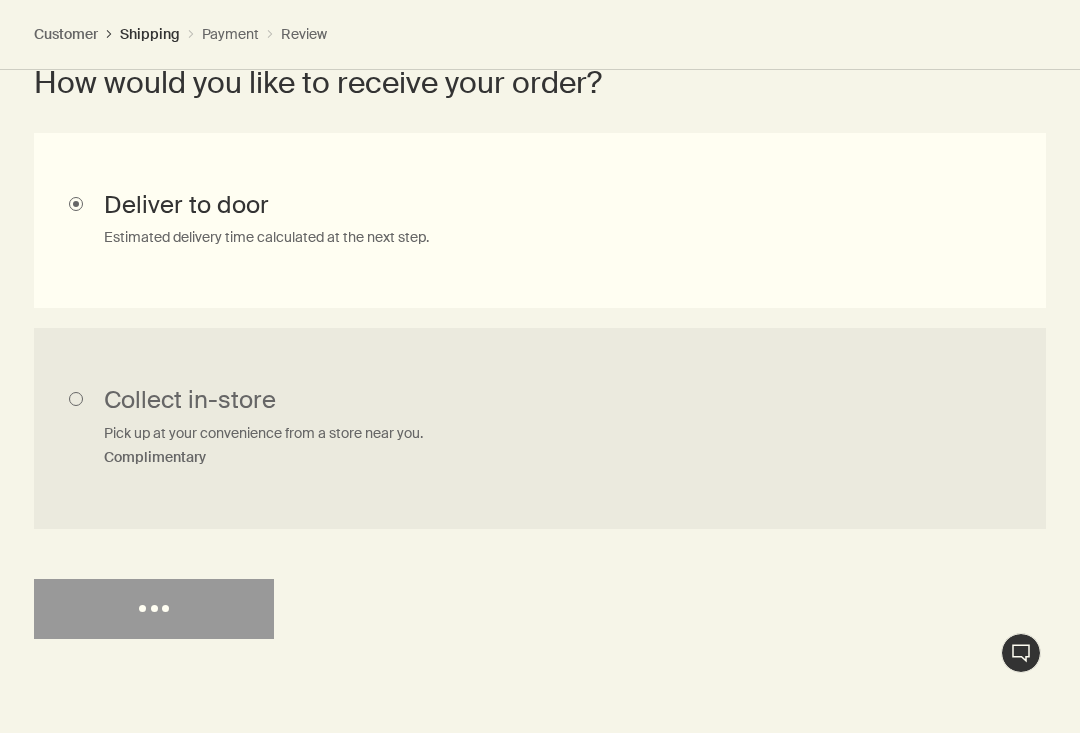 select on "GB" 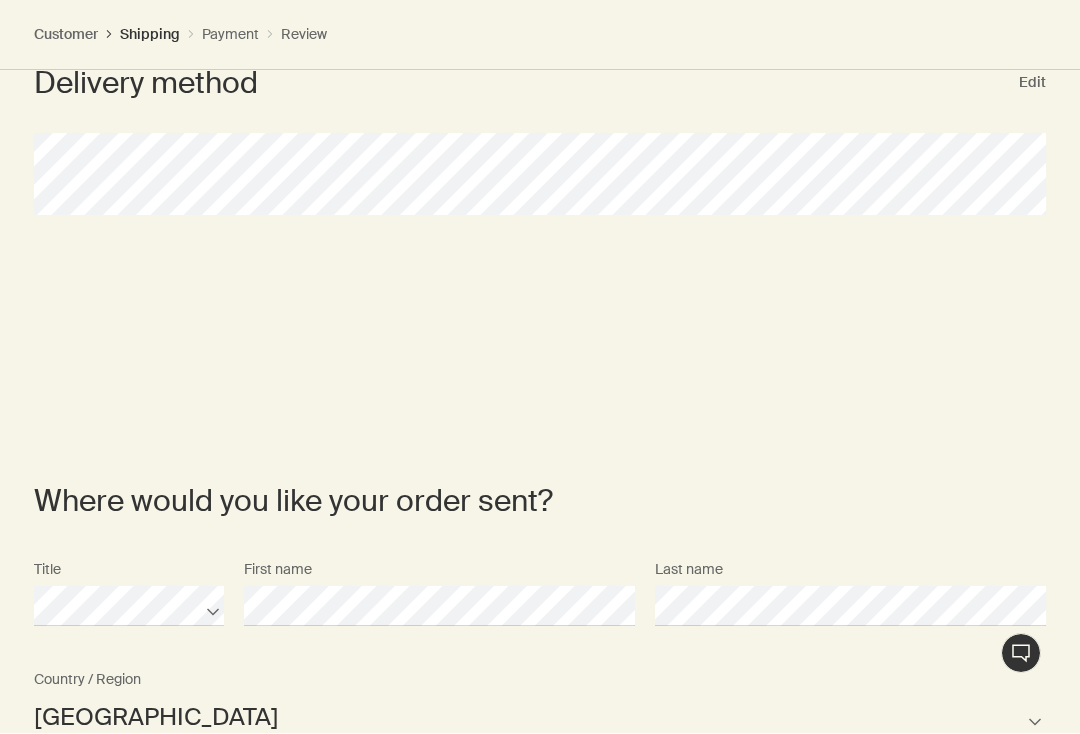 scroll, scrollTop: 0, scrollLeft: 0, axis: both 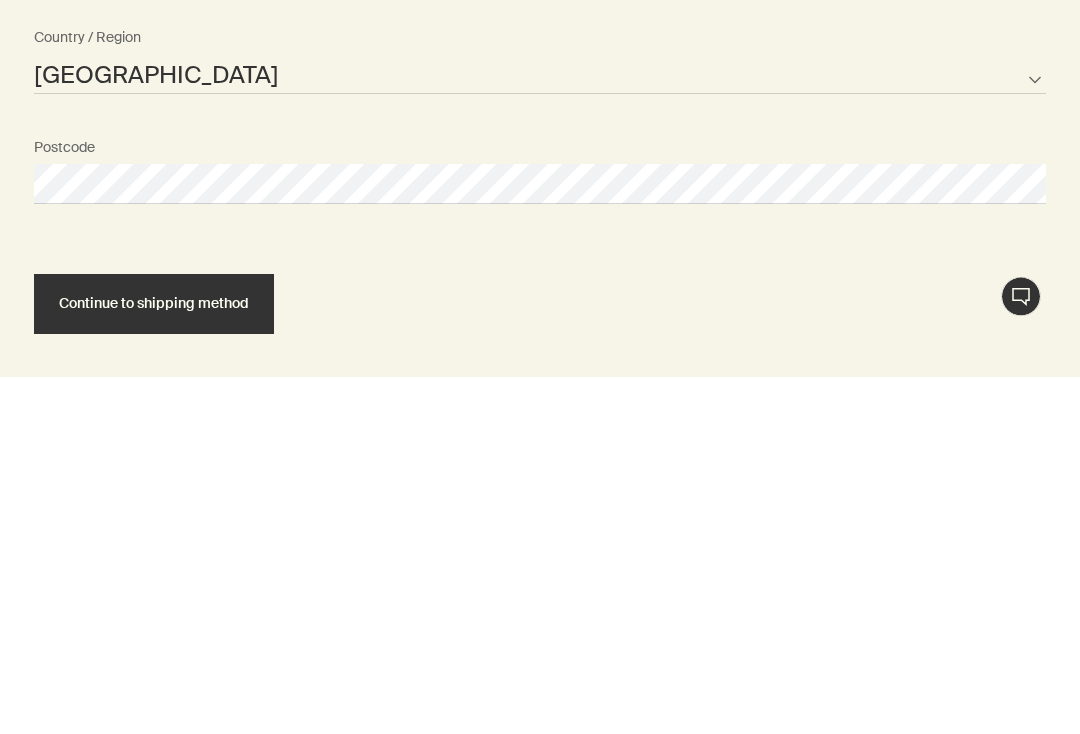 select on "GB" 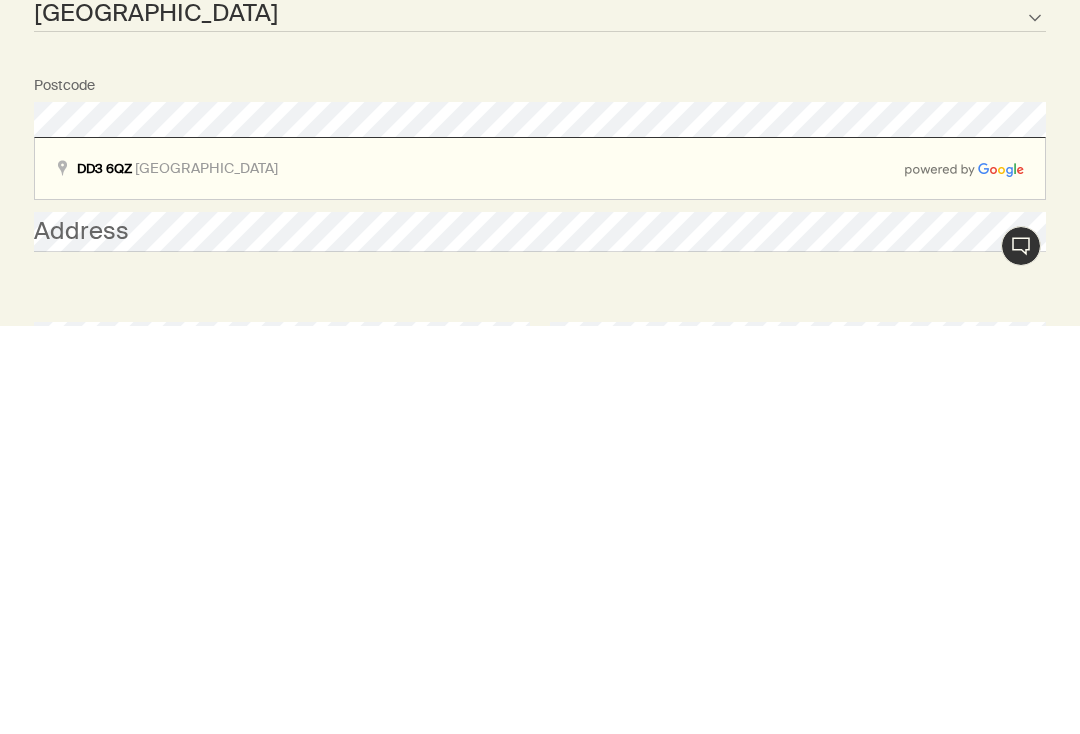 scroll, scrollTop: 1438, scrollLeft: 0, axis: vertical 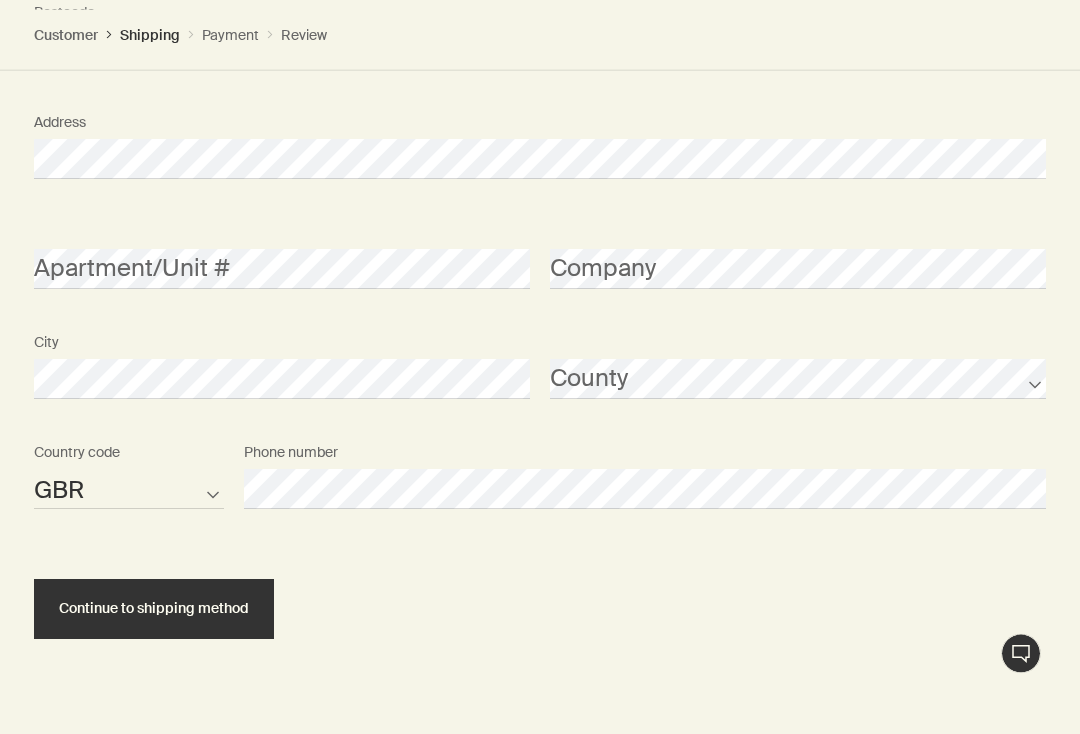 click on "Continue to shipping method" at bounding box center (154, 610) 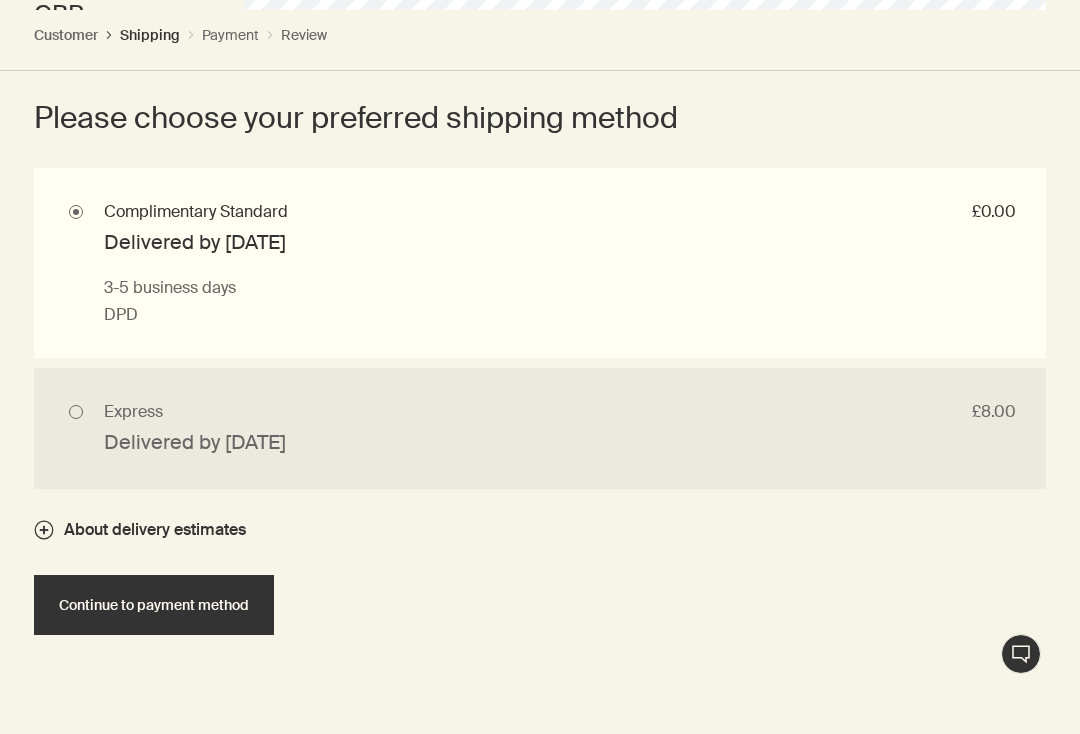 scroll, scrollTop: 2382, scrollLeft: 0, axis: vertical 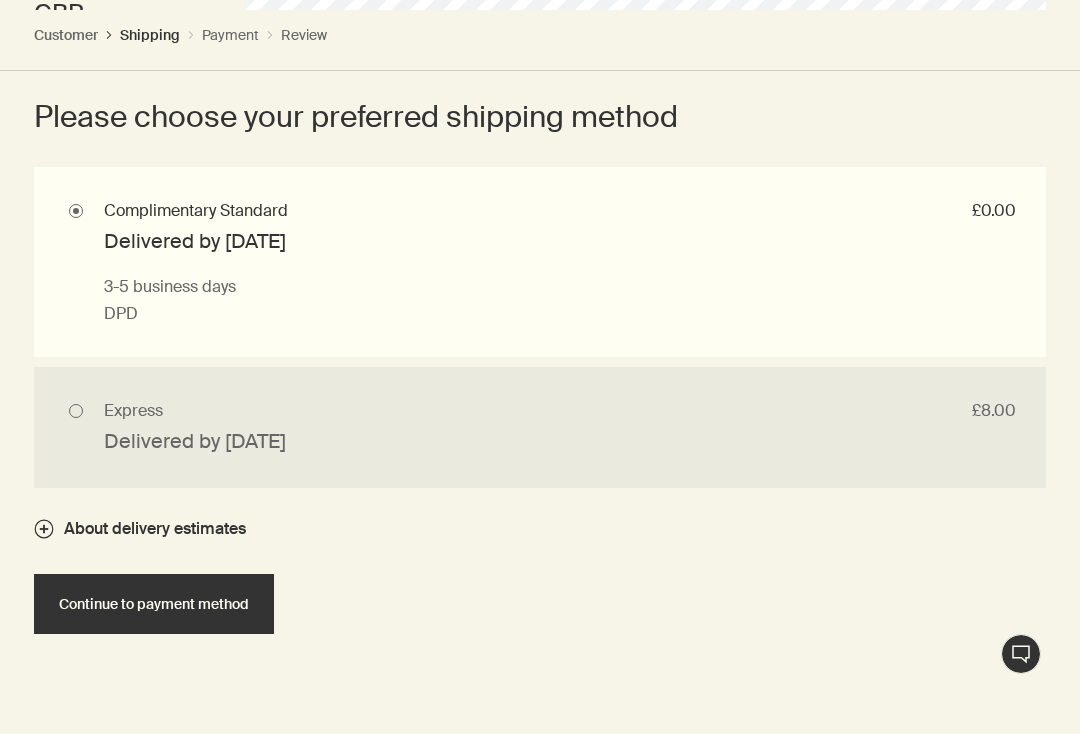 click on "Continue to payment method" at bounding box center (154, 604) 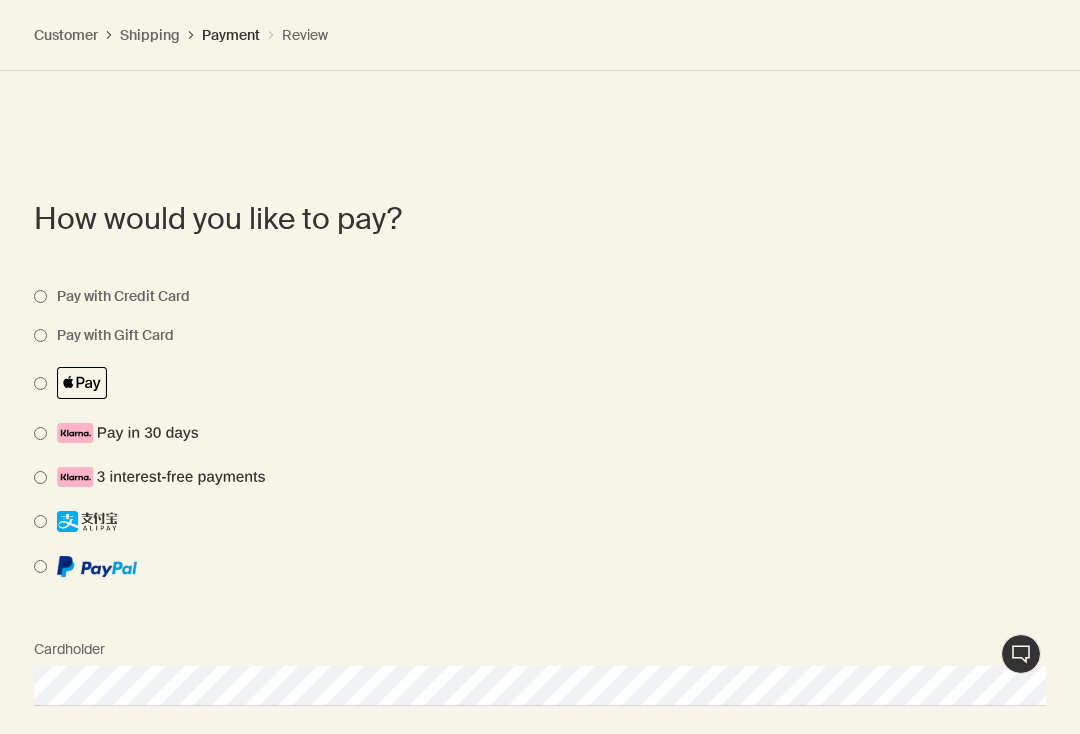 scroll, scrollTop: 1968, scrollLeft: 0, axis: vertical 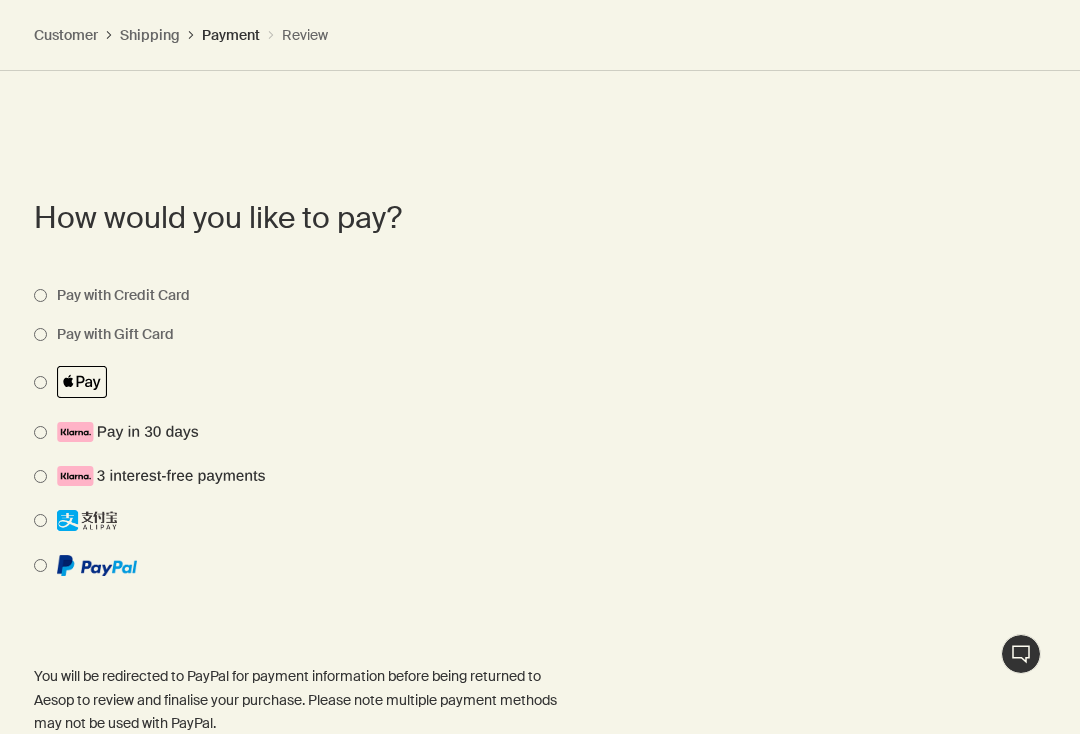 click at bounding box center [525, 577] 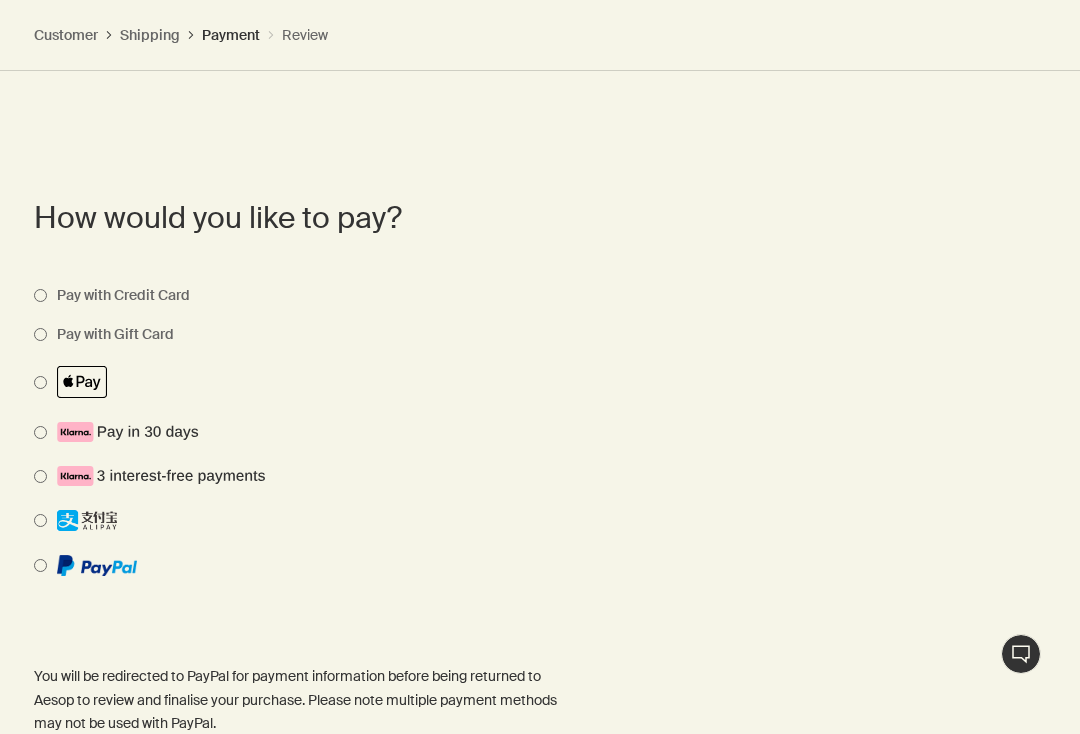 click at bounding box center (525, 577) 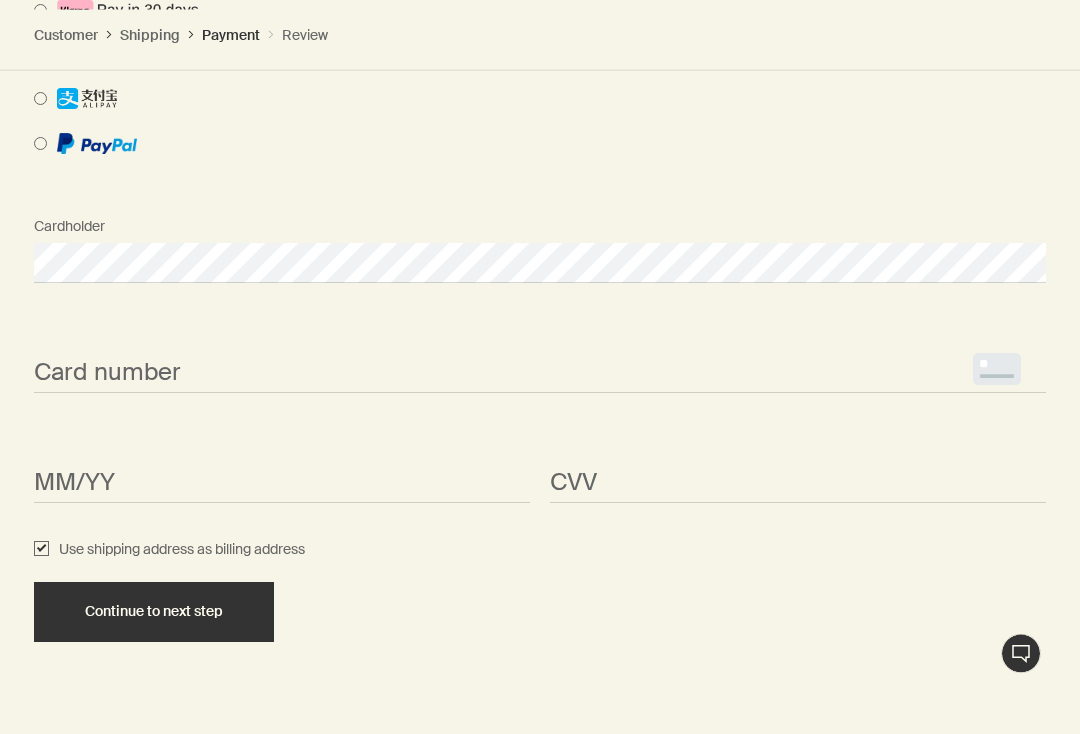 scroll, scrollTop: 2389, scrollLeft: 0, axis: vertical 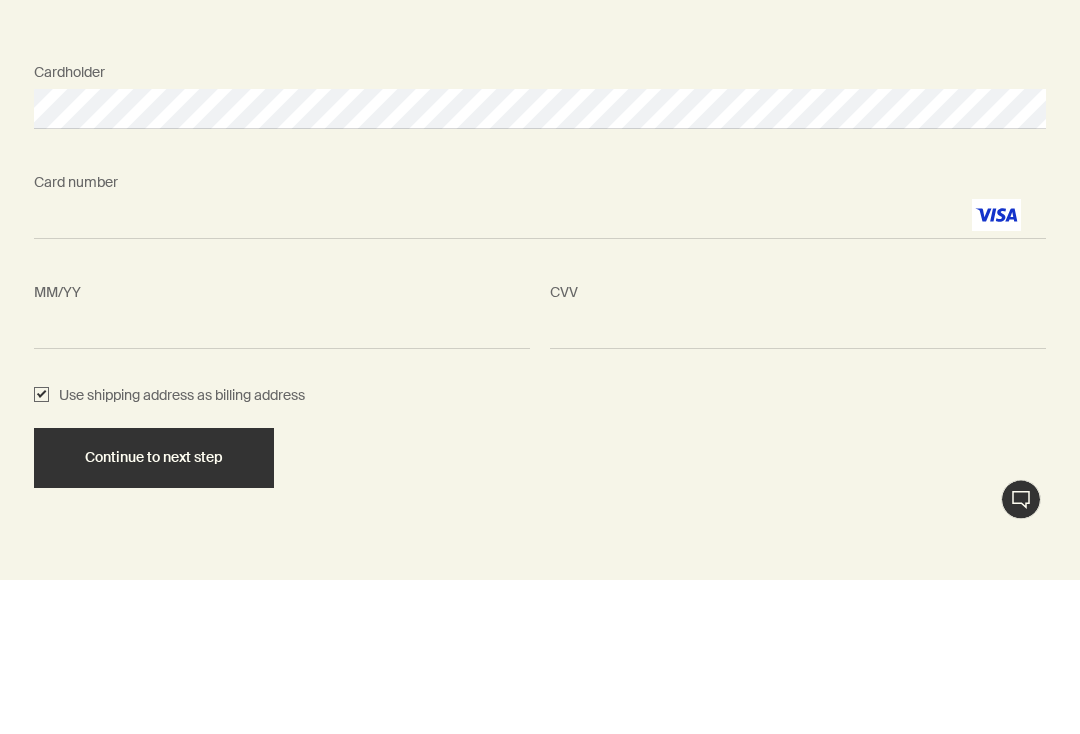 click on "<p>Your browser does not support iframes.</p>" at bounding box center (798, 484) 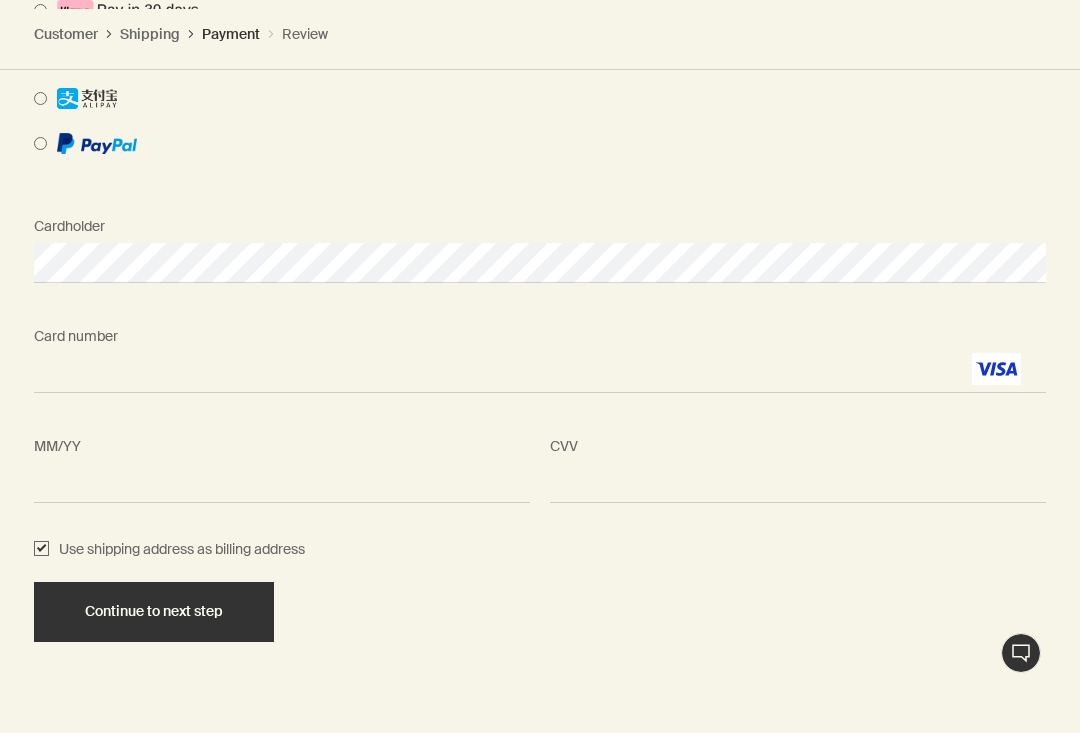 click on "Continue to next step" at bounding box center (154, 612) 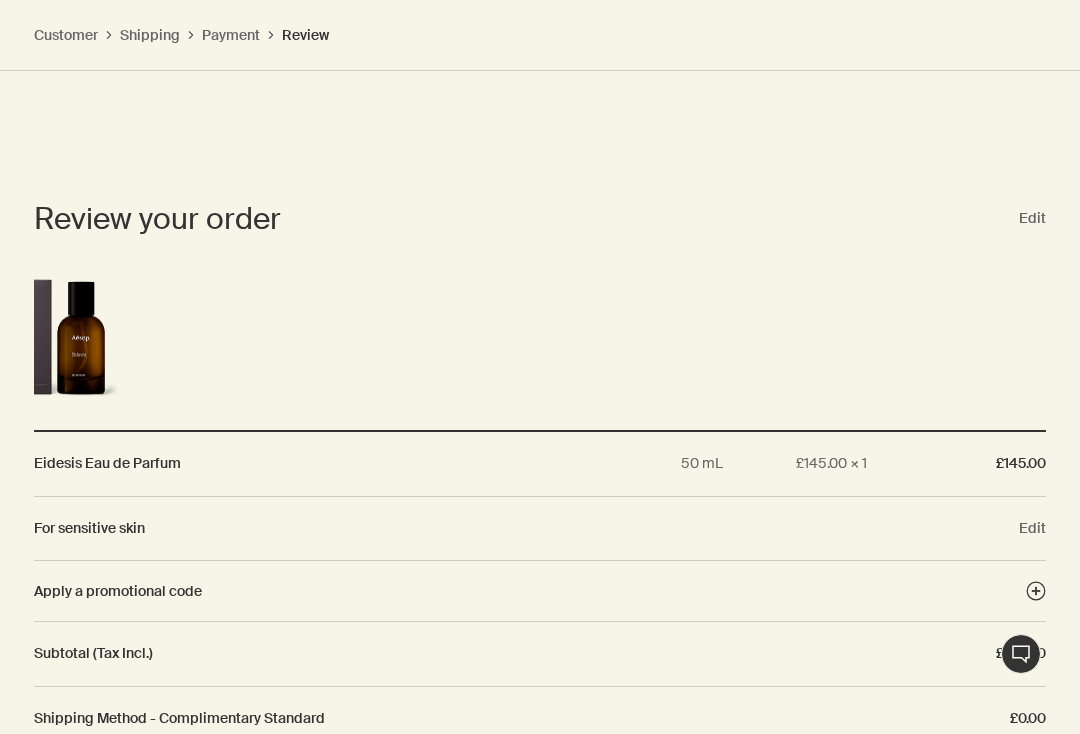 scroll, scrollTop: 2343, scrollLeft: 0, axis: vertical 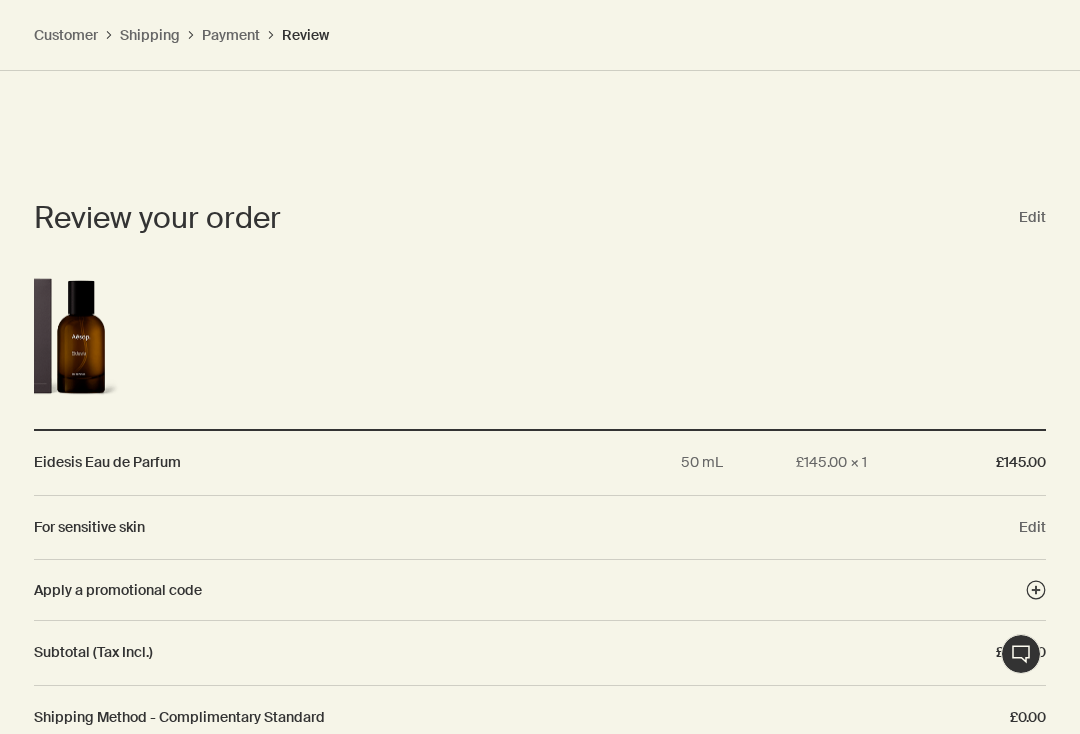 click on "For sensitive skin" at bounding box center (496, 528) 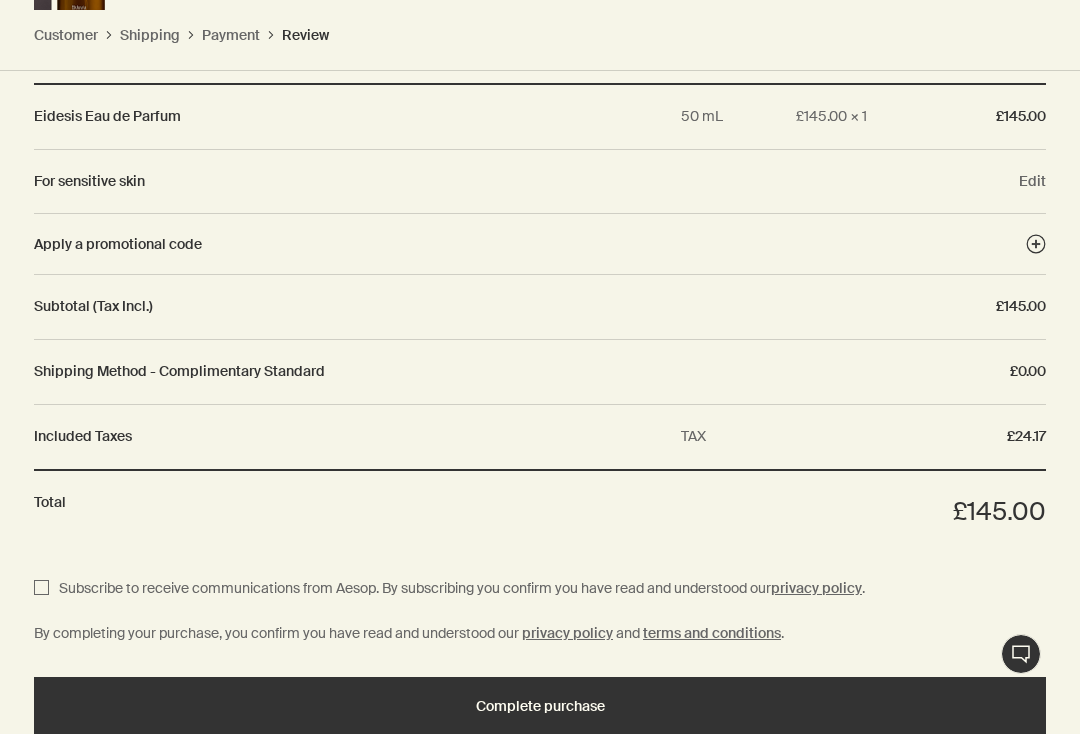 scroll, scrollTop: 2690, scrollLeft: 0, axis: vertical 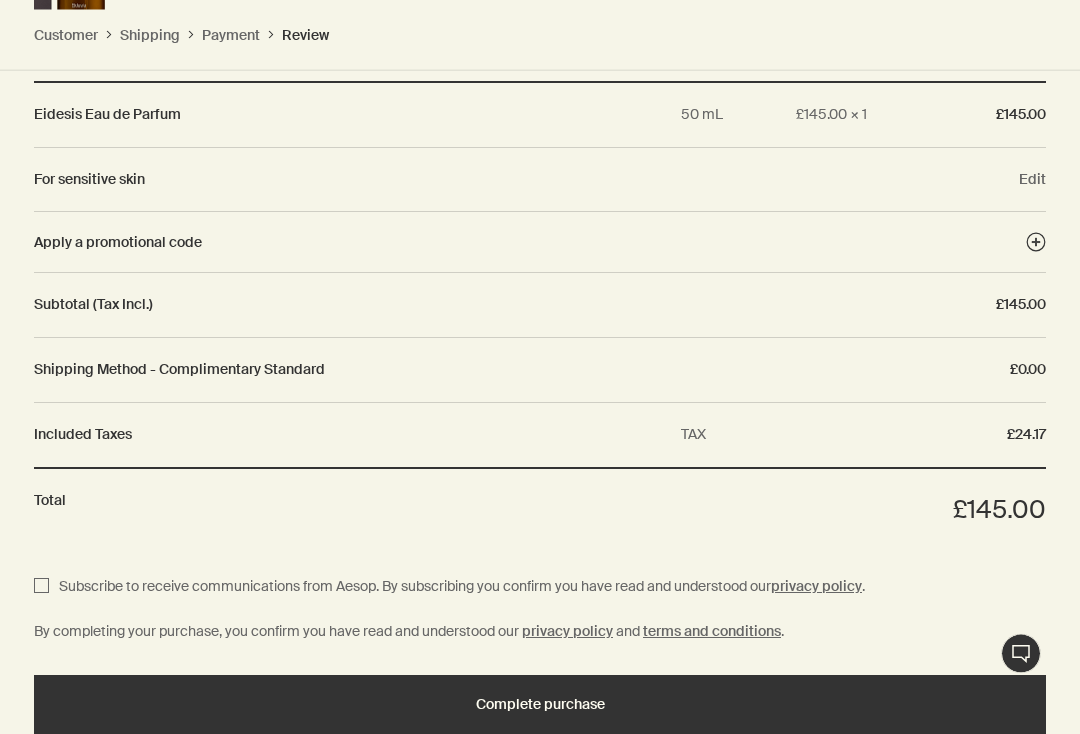 click on "Subscribe to receive communications from Aesop. By subscribing you confirm you have read and understood our   privacy policy ." at bounding box center [41, 588] 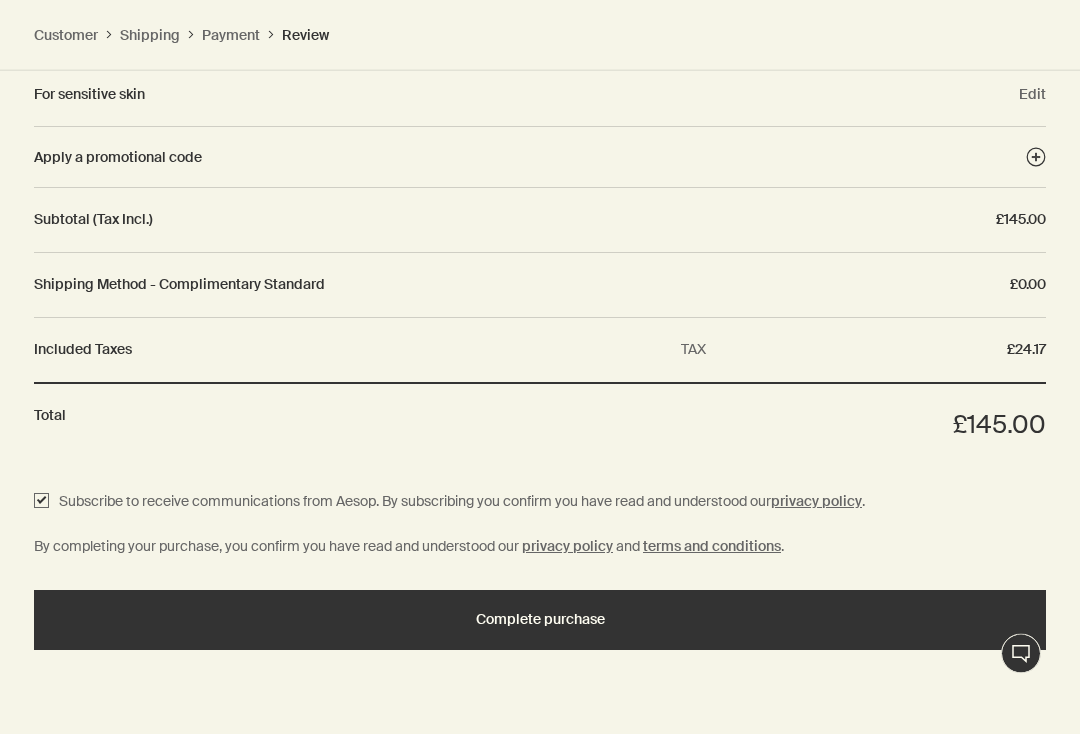scroll, scrollTop: 2779, scrollLeft: 0, axis: vertical 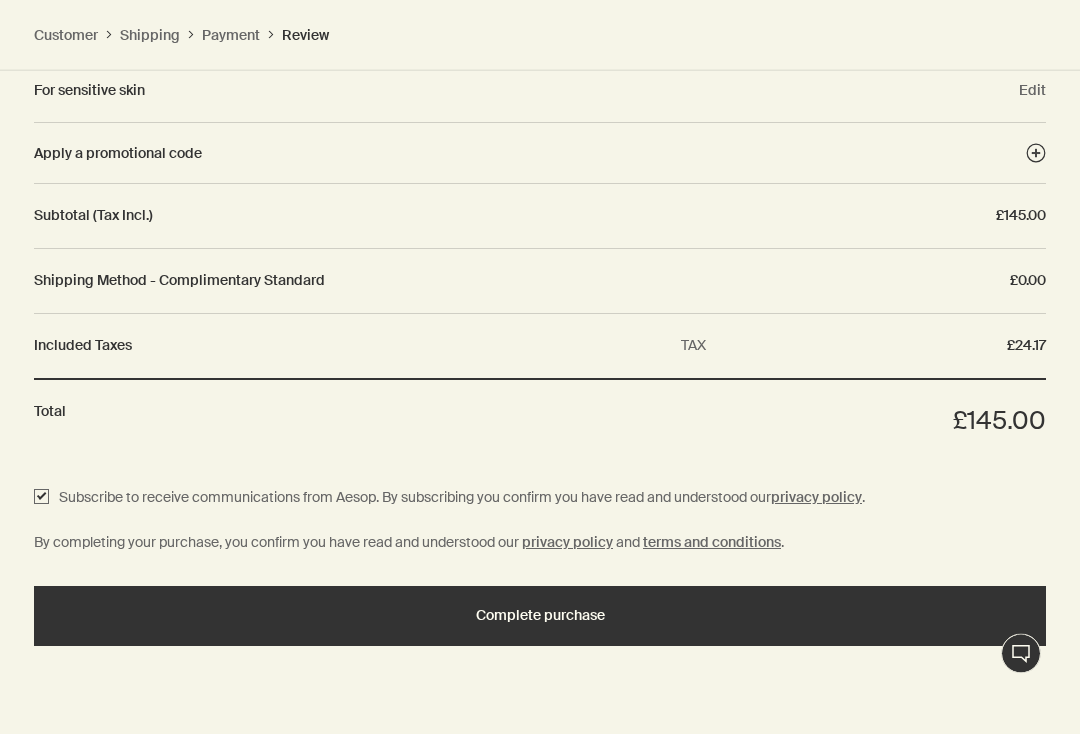 click on "Complete purchase" at bounding box center [540, 616] 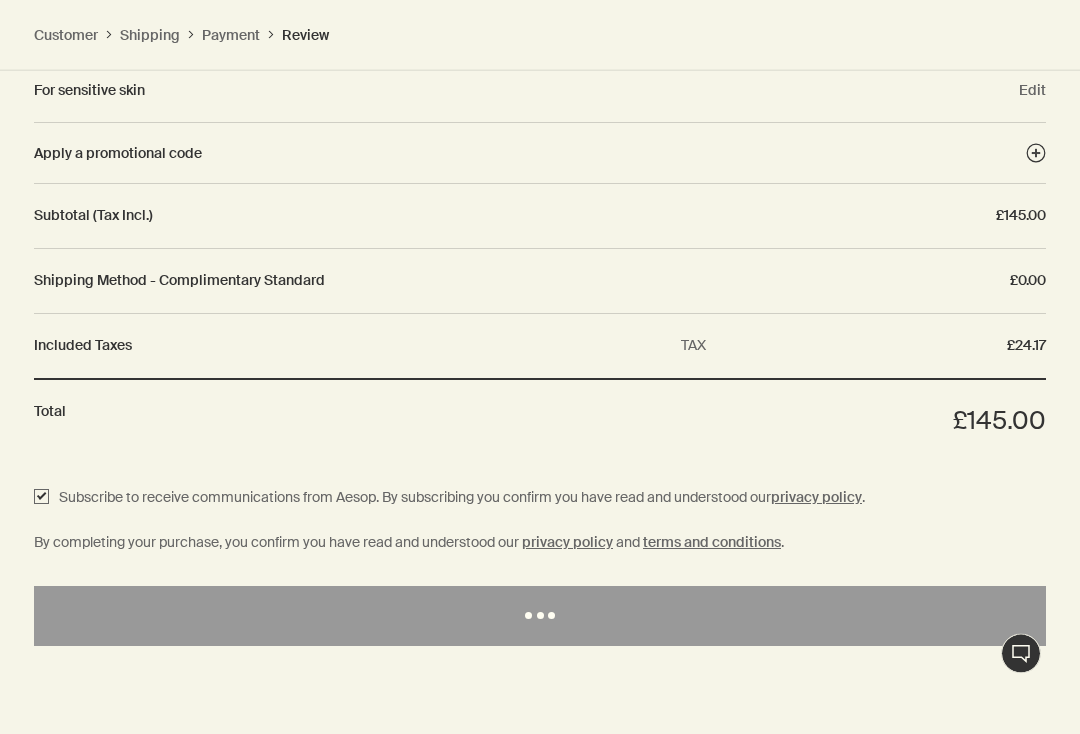 scroll, scrollTop: 2779, scrollLeft: 0, axis: vertical 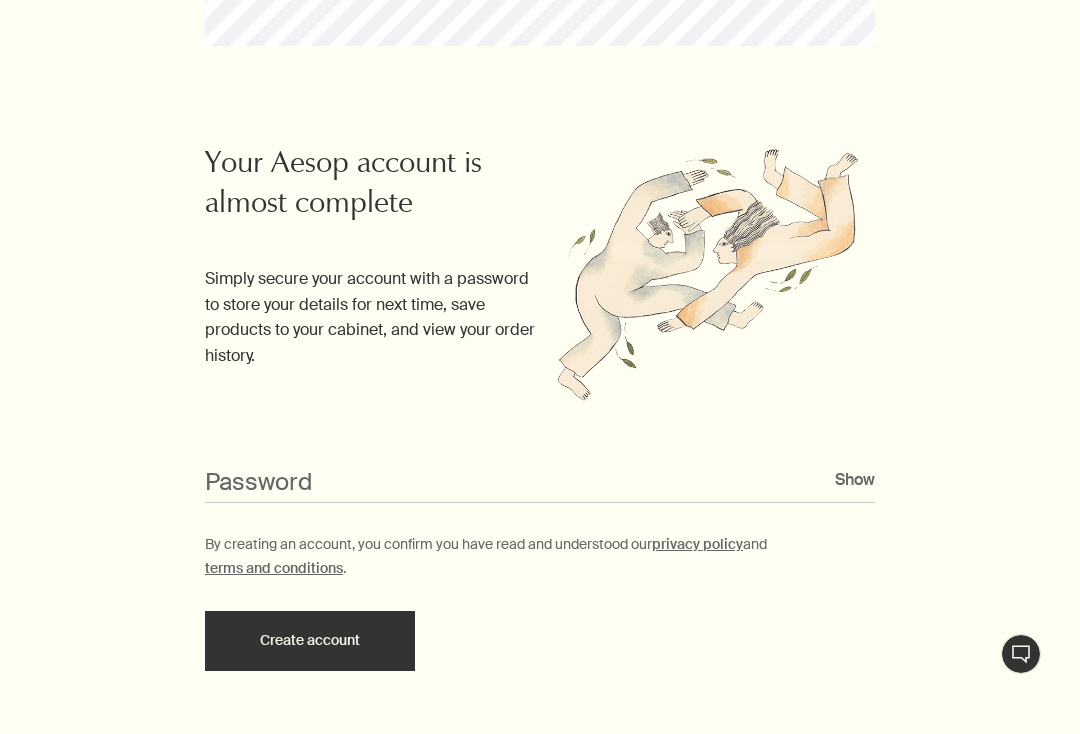 click on "Your Aesop account is almost complete Simply secure your account with a password to store your details for next time, save products to your cabinet, and view your order history. Password Show By creating an account, you confirm you have read and understood our  privacy policy  and  terms and conditions . Create account" at bounding box center [540, 408] 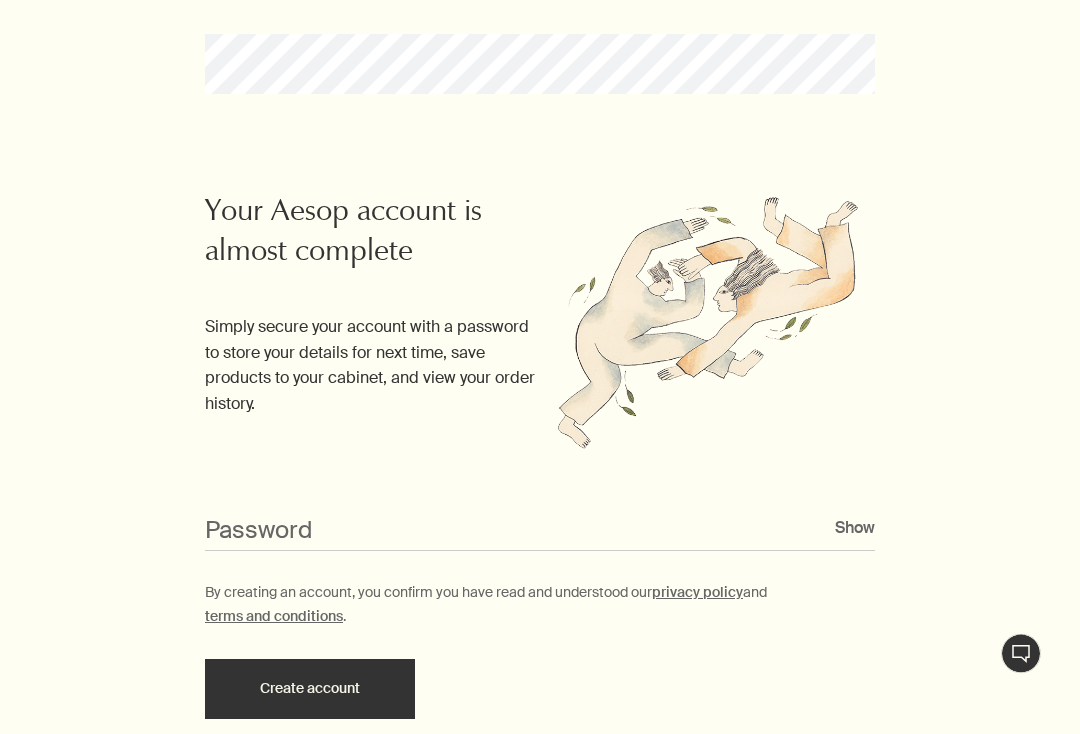 scroll, scrollTop: 382, scrollLeft: 0, axis: vertical 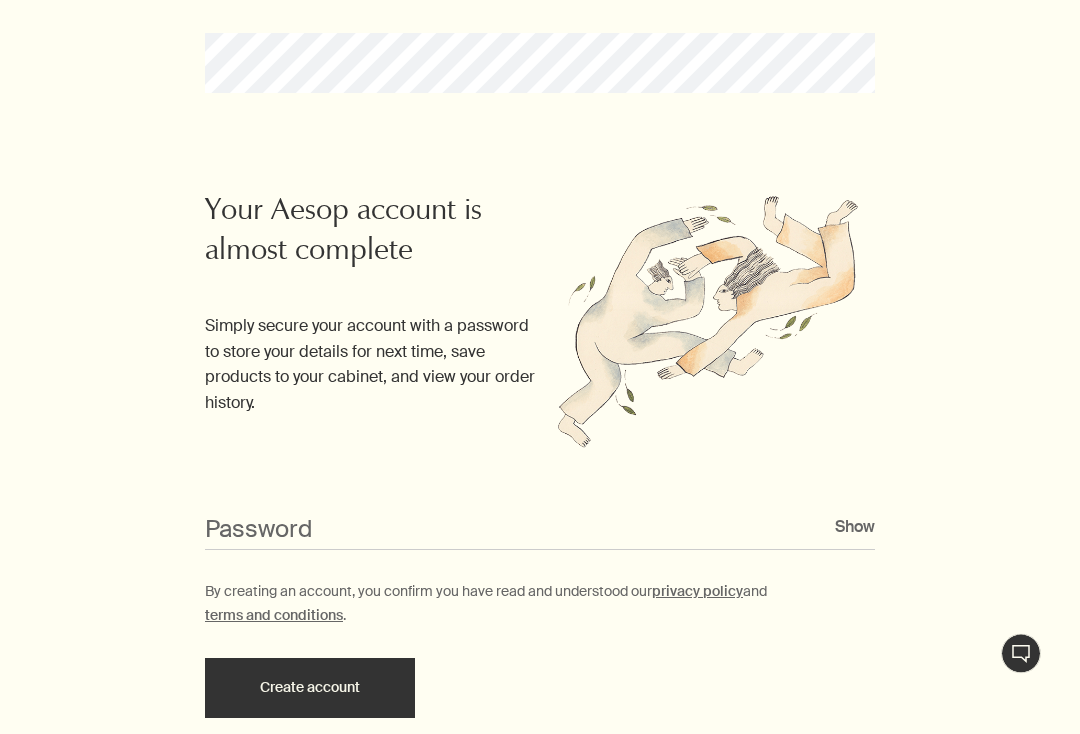 click on "Your Aesop account is almost complete Simply secure your account with a password to store your details for next time, save products to your cabinet, and view your order history. Password Show By creating an account, you confirm you have read and understood our  privacy policy  and  terms and conditions . Create account" at bounding box center (540, 456) 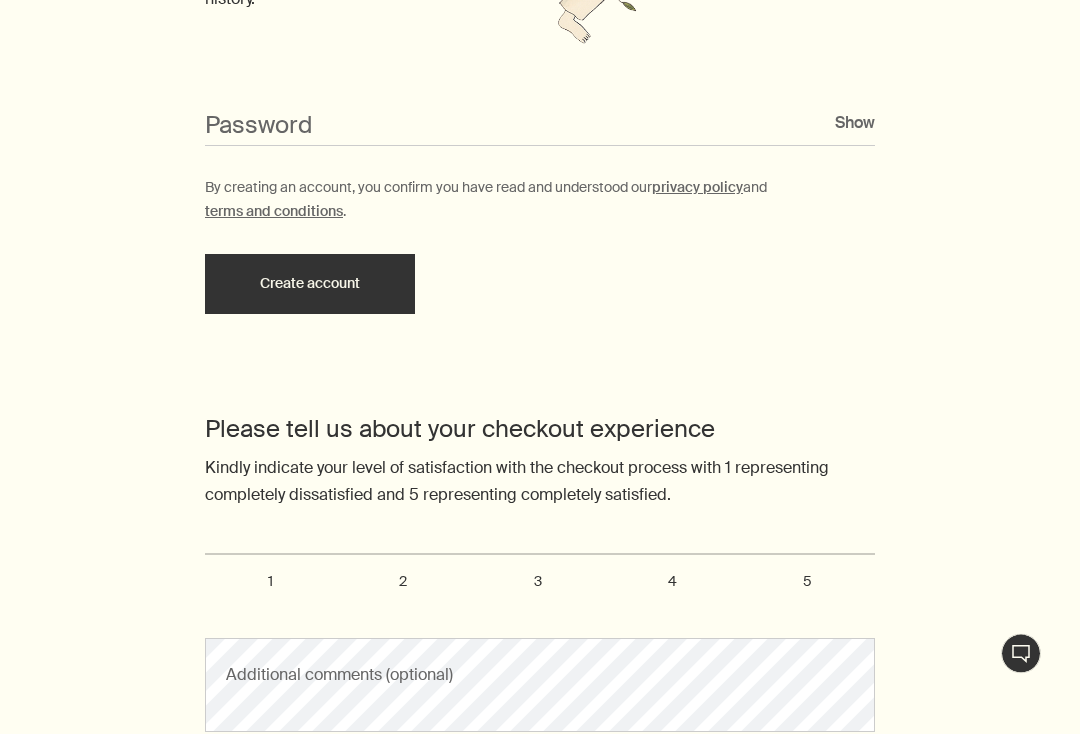 scroll, scrollTop: 787, scrollLeft: 0, axis: vertical 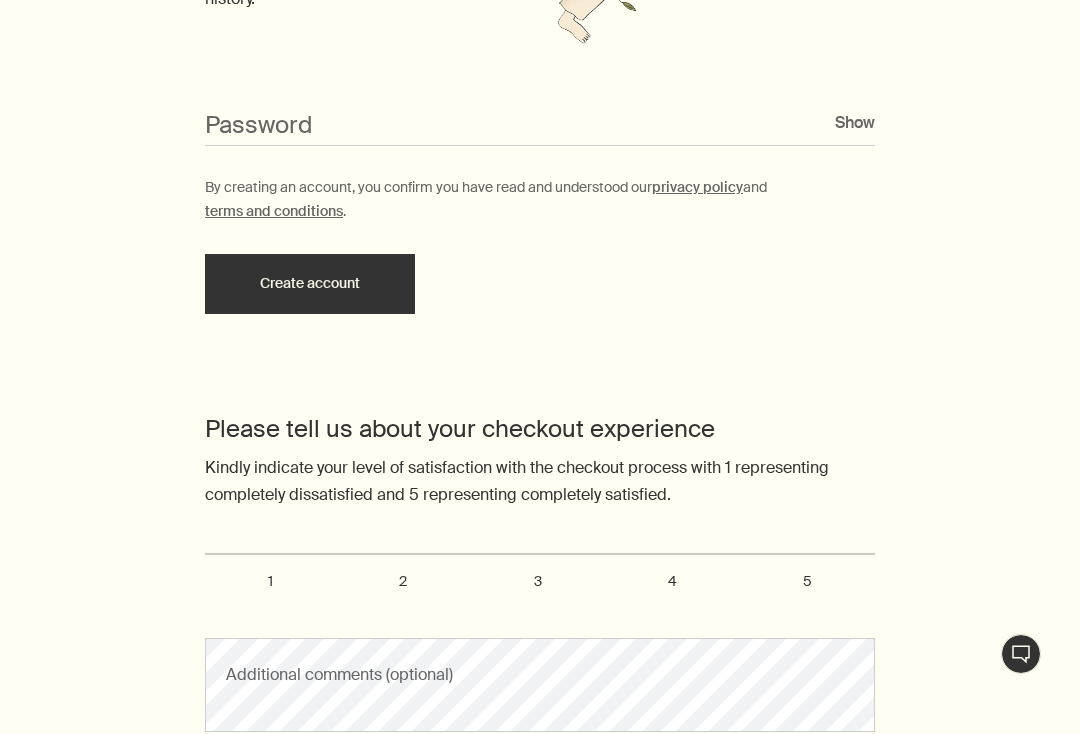 click on "Create account" at bounding box center [310, 284] 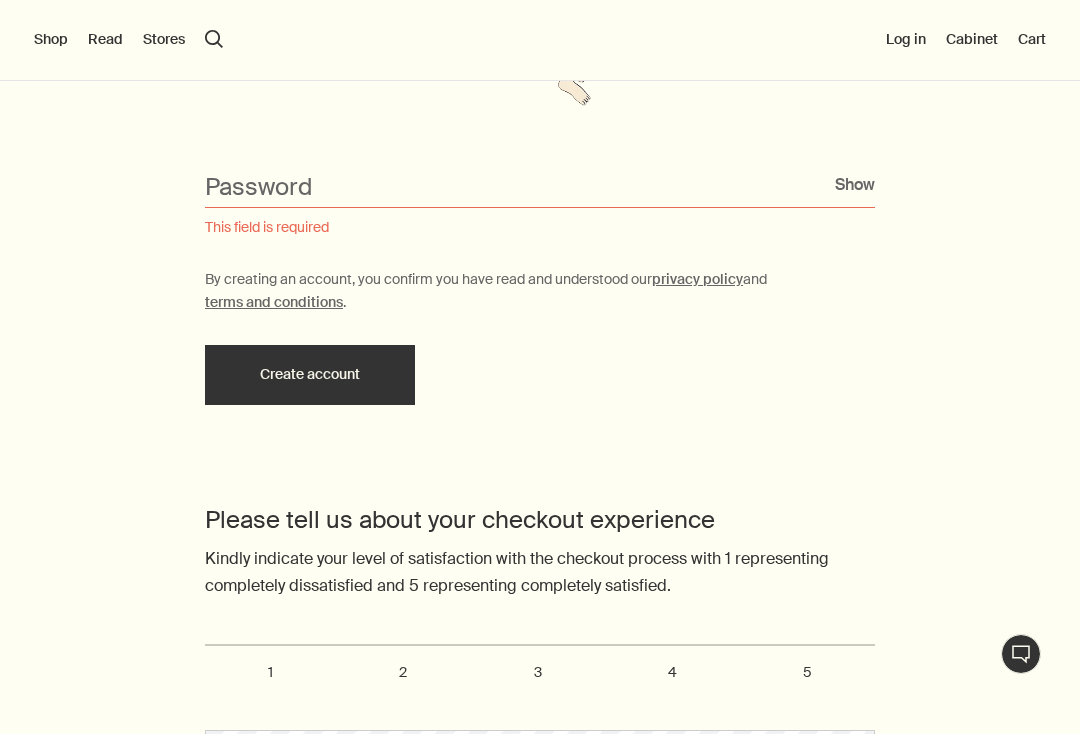 scroll, scrollTop: 717, scrollLeft: 0, axis: vertical 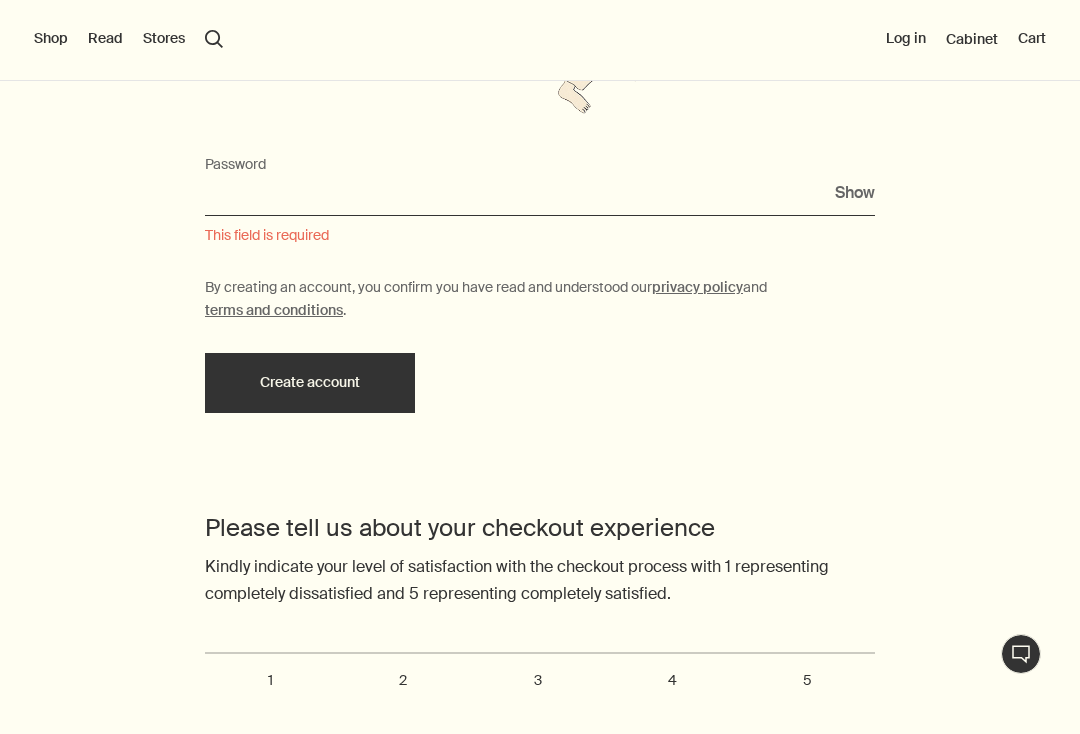 click on "Password" at bounding box center (540, 197) 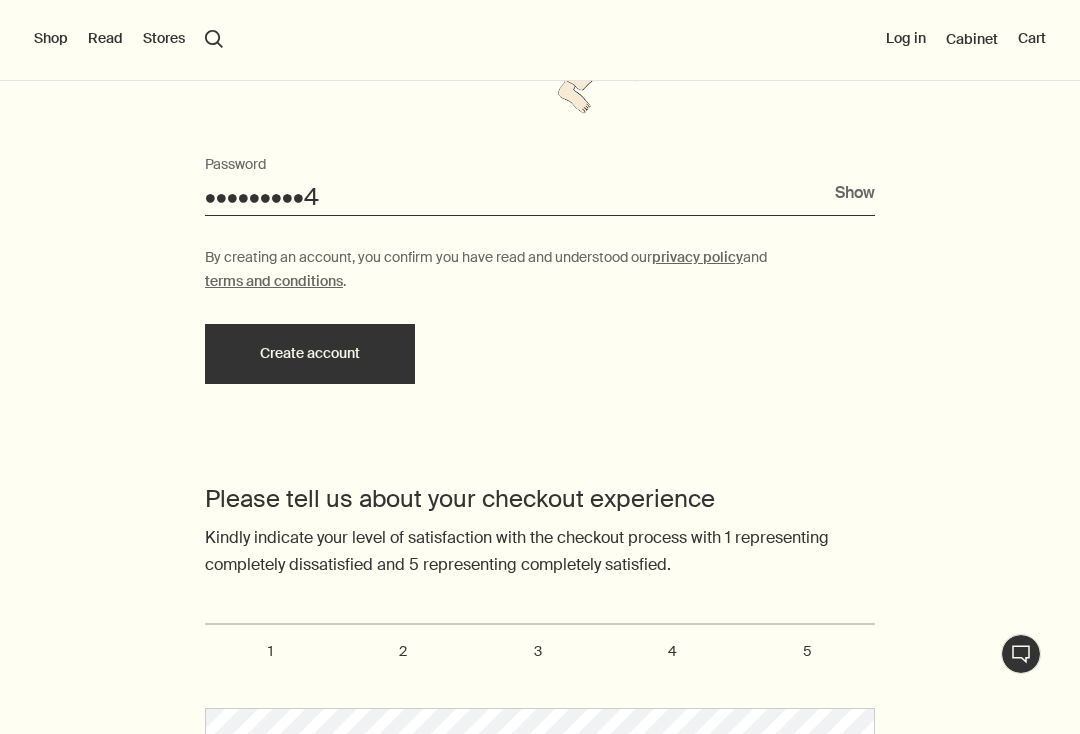 type on "••••••••••" 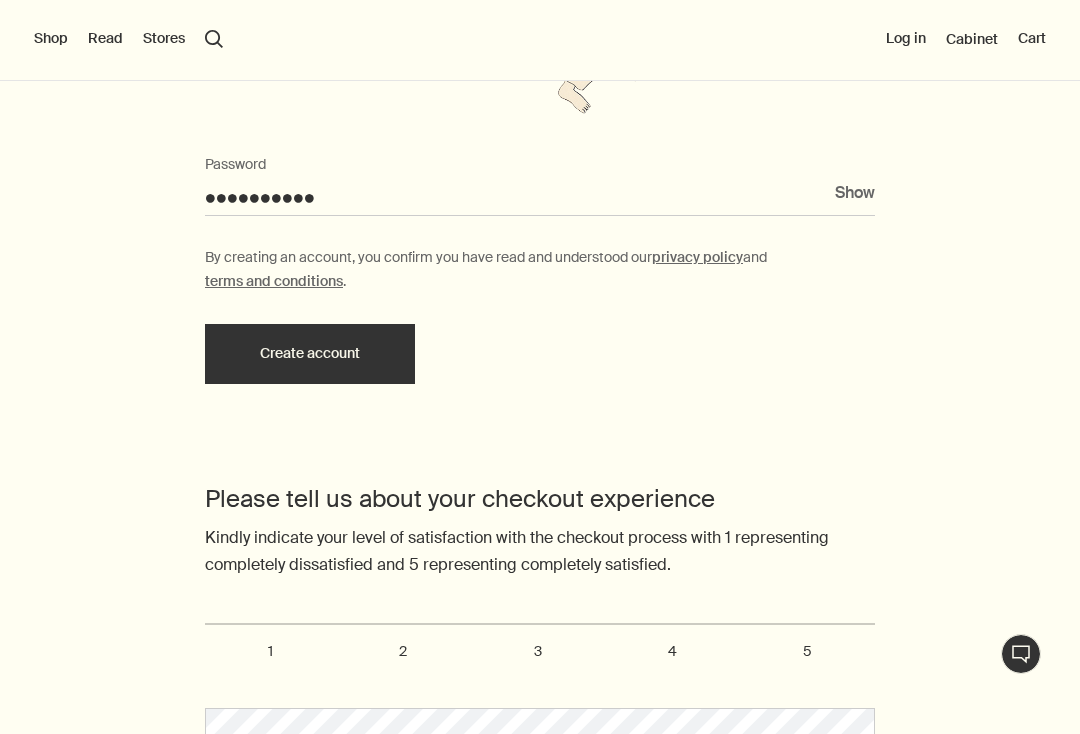 click on "Create account" at bounding box center [310, 354] 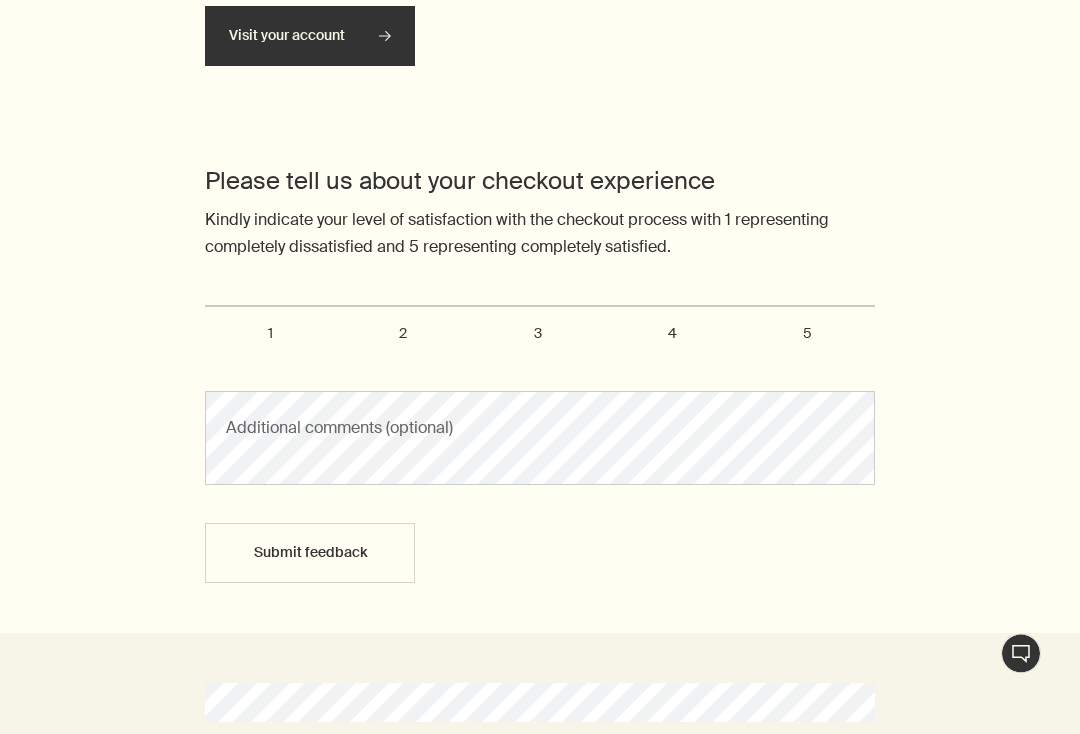 scroll, scrollTop: 865, scrollLeft: 0, axis: vertical 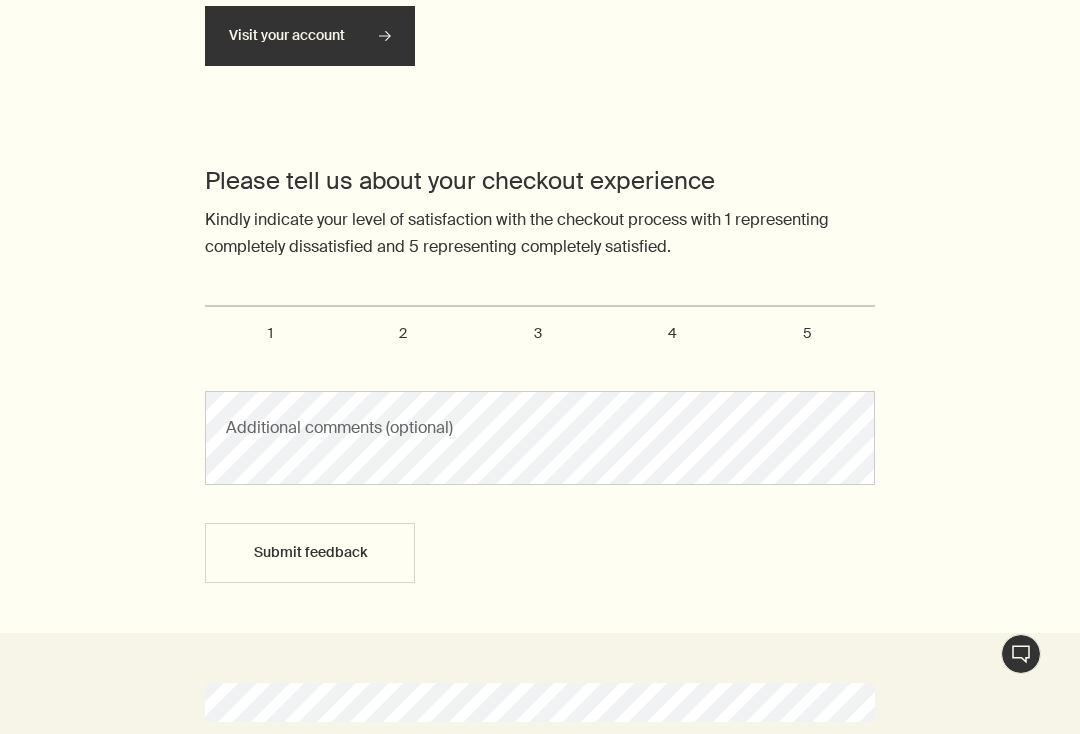 click on "5" at bounding box center [807, 333] 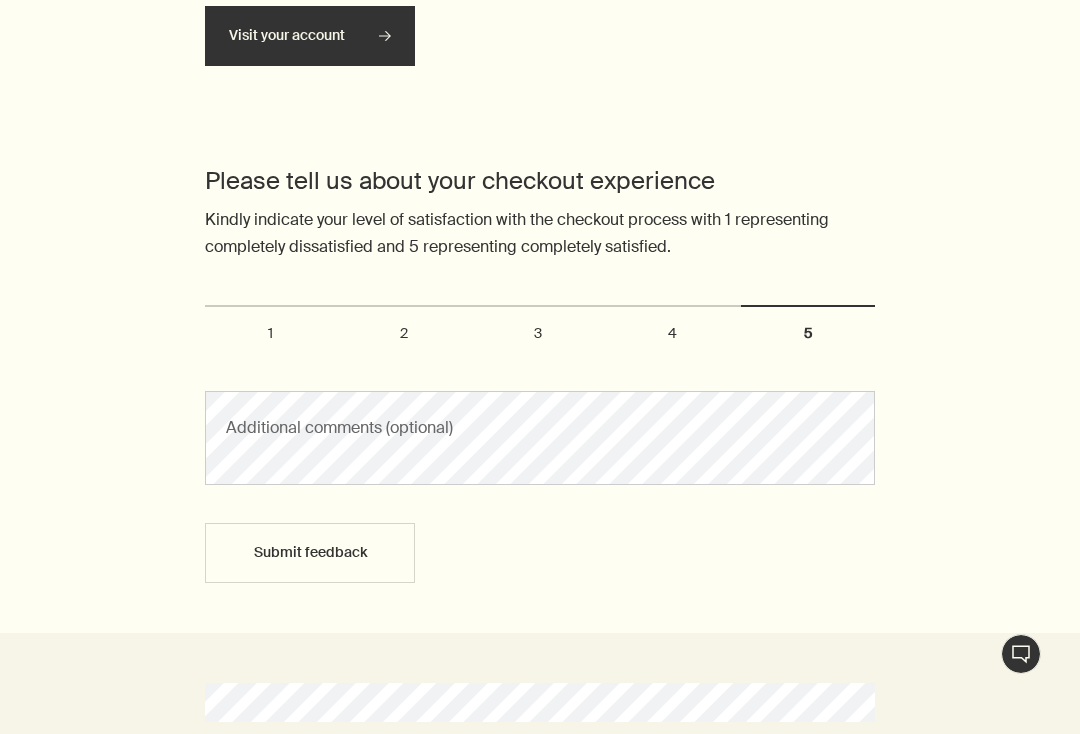 radio on "true" 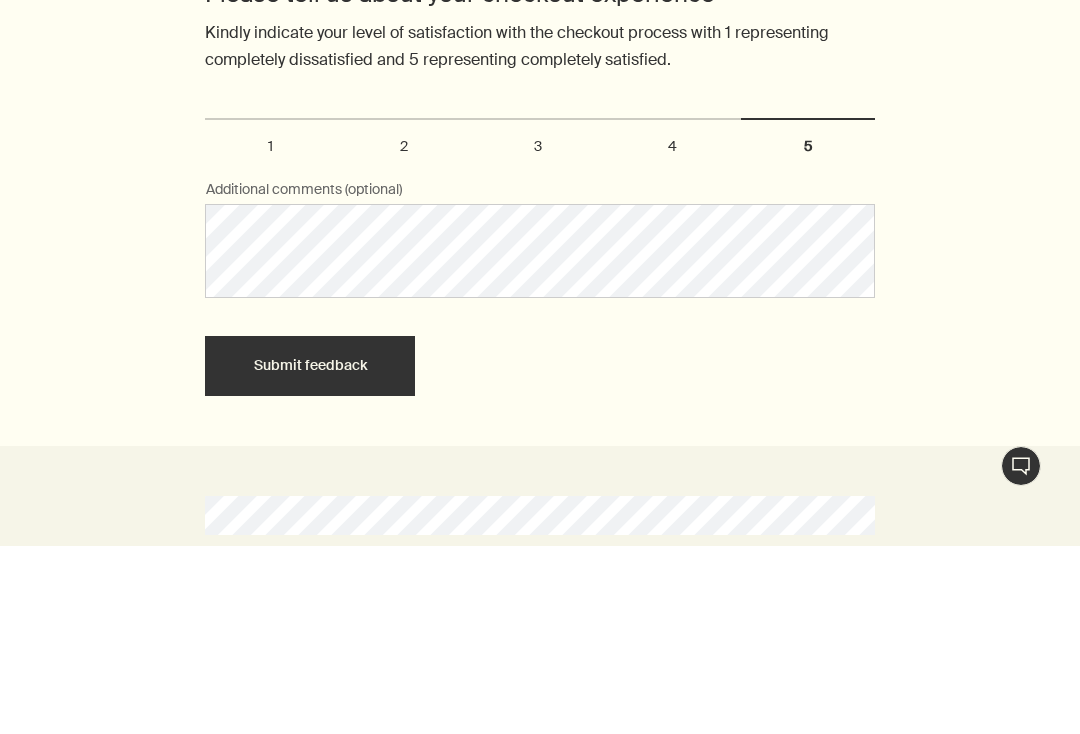 scroll, scrollTop: 1053, scrollLeft: 0, axis: vertical 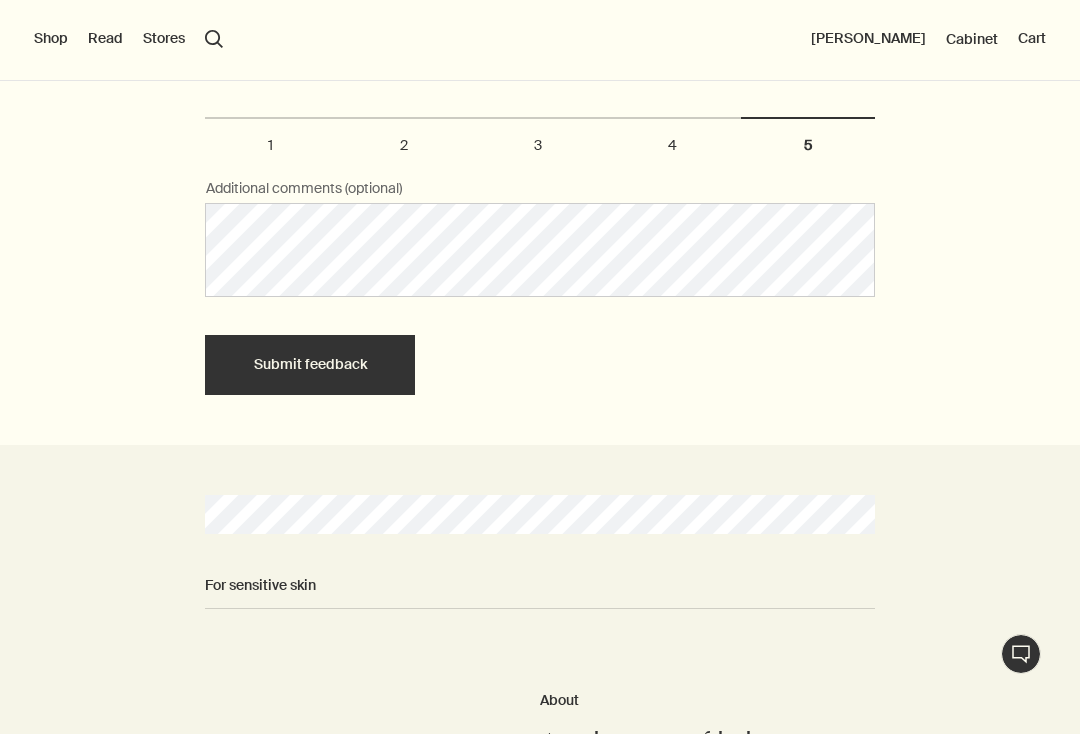 click on "Submit feedback" at bounding box center [310, 365] 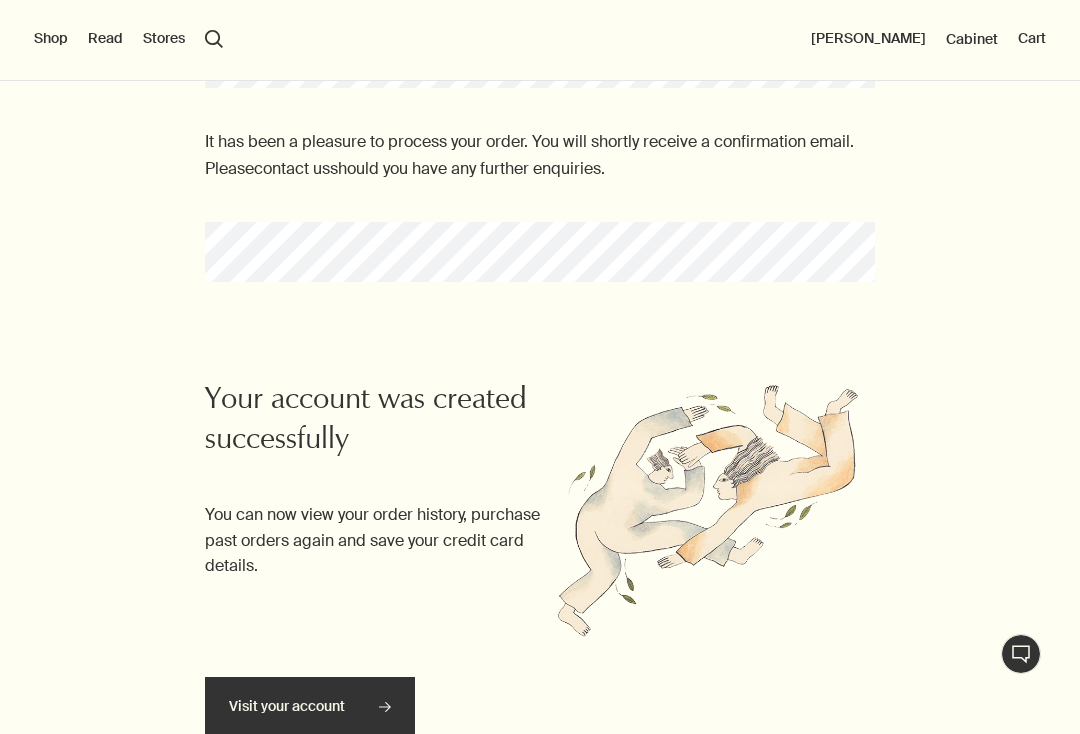 scroll, scrollTop: 0, scrollLeft: 0, axis: both 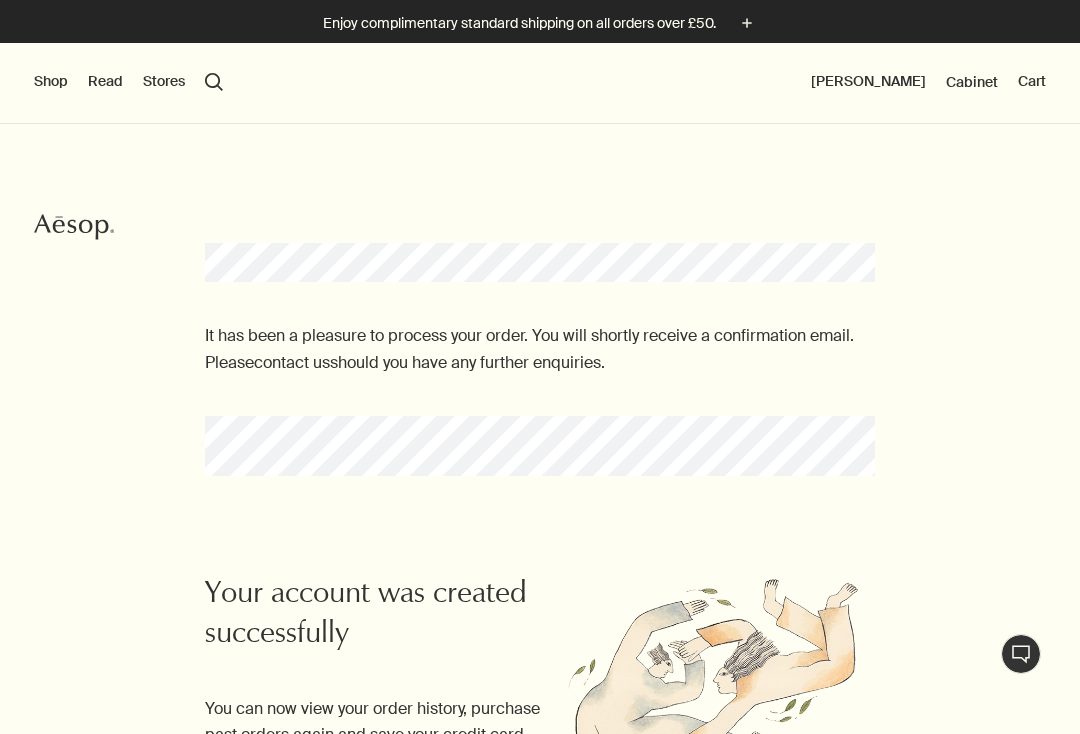 click on "[PERSON_NAME]" at bounding box center [868, 82] 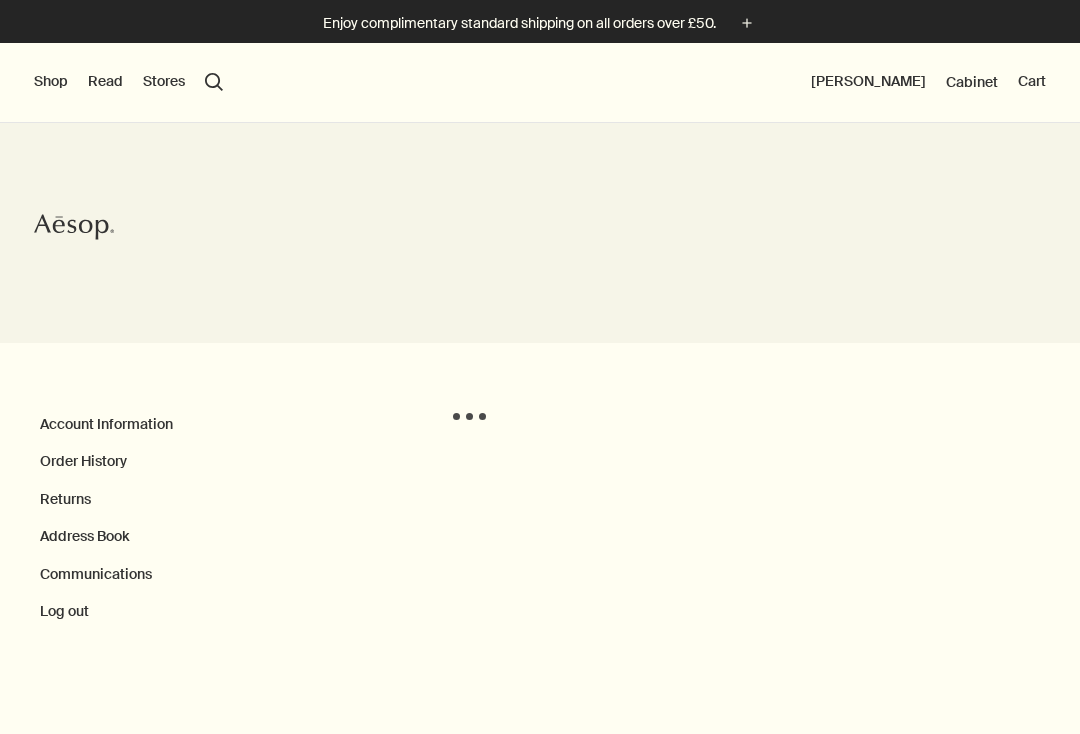 scroll, scrollTop: 0, scrollLeft: 0, axis: both 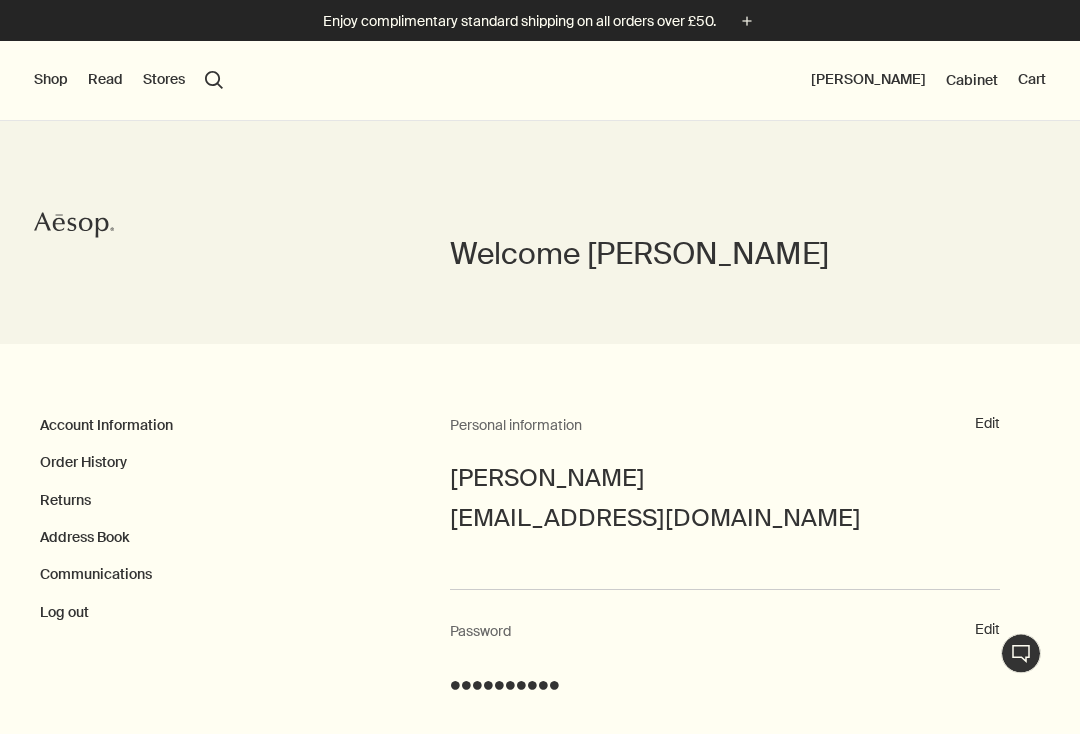 click on "Log out" at bounding box center [64, 614] 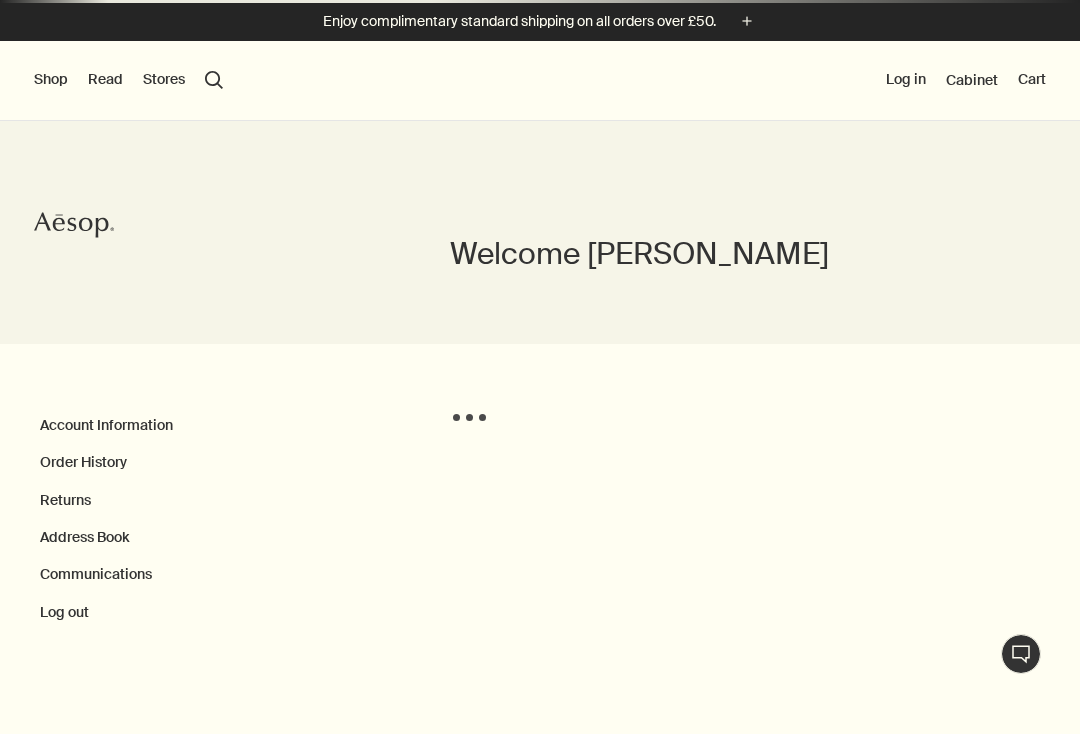 scroll, scrollTop: 0, scrollLeft: 0, axis: both 